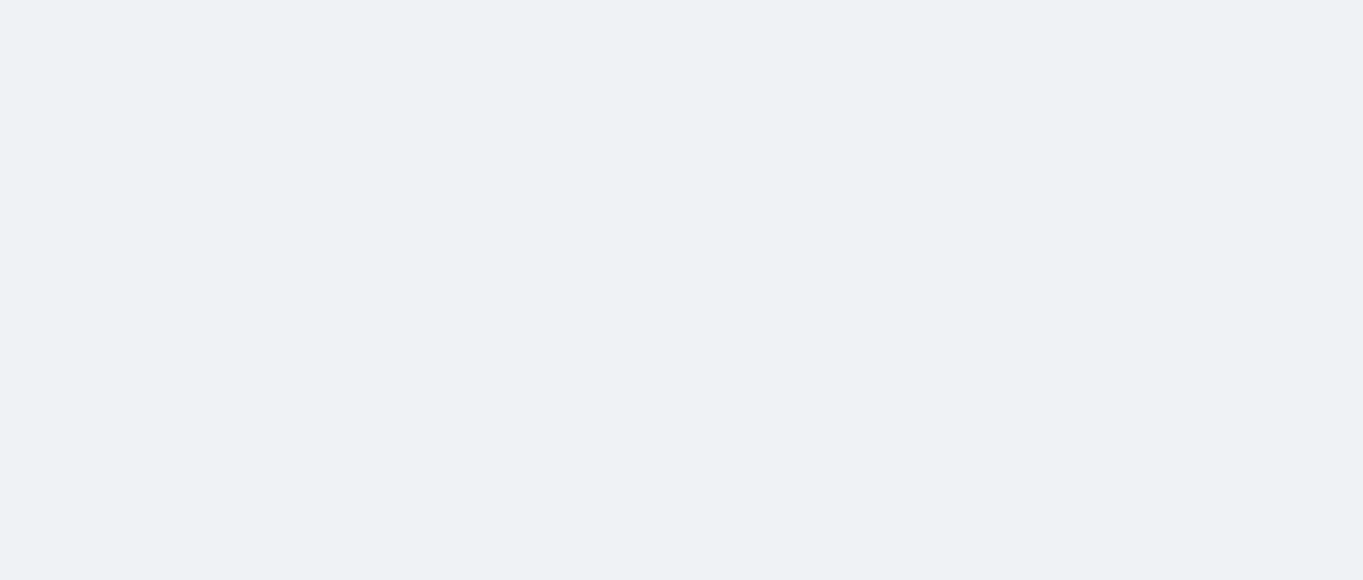 scroll, scrollTop: 0, scrollLeft: 0, axis: both 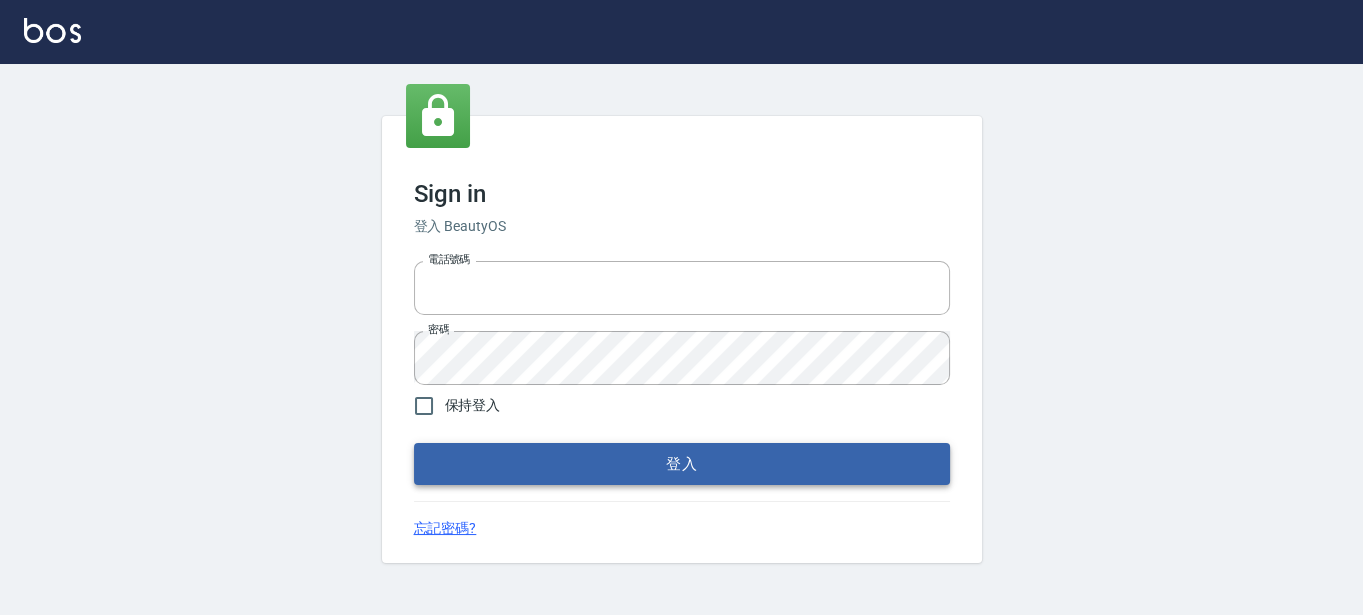 type on "[PHONE]" 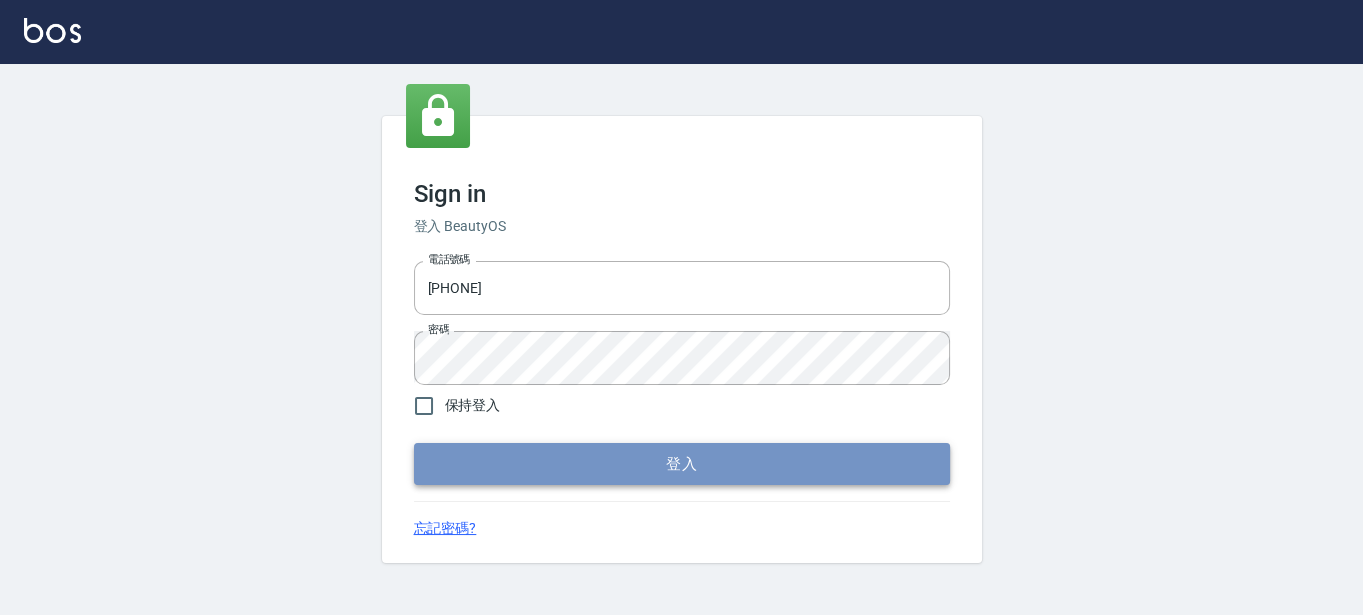 click on "登入" at bounding box center [682, 464] 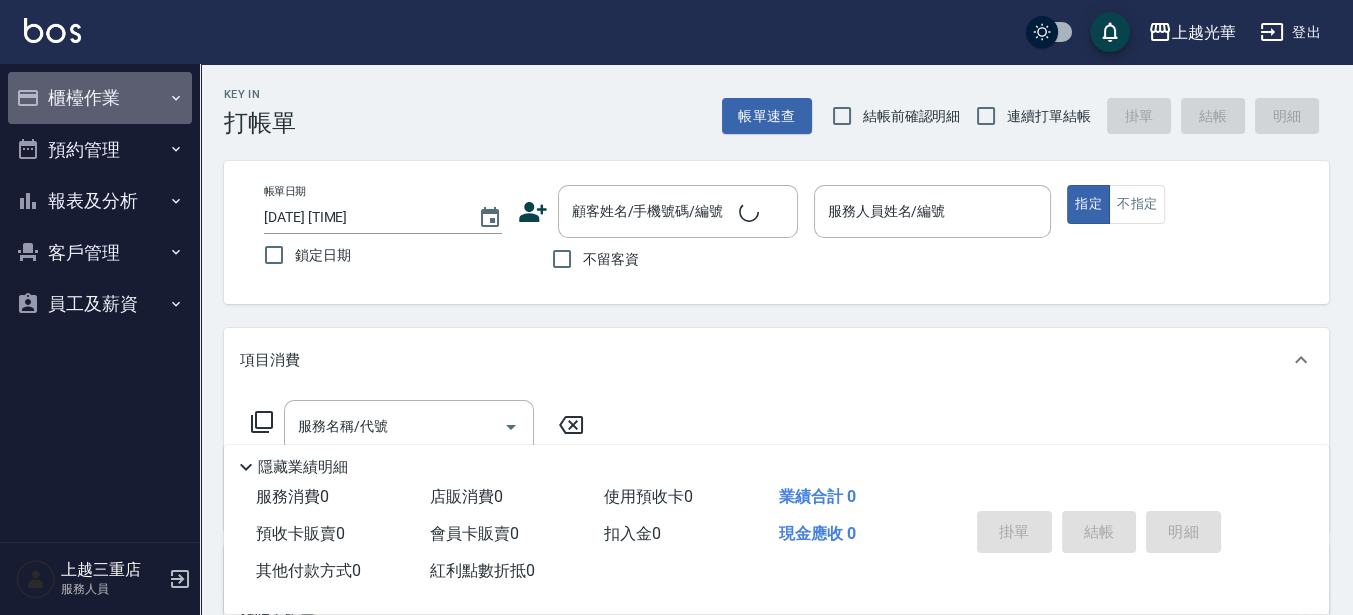 click on "櫃檯作業" at bounding box center (100, 98) 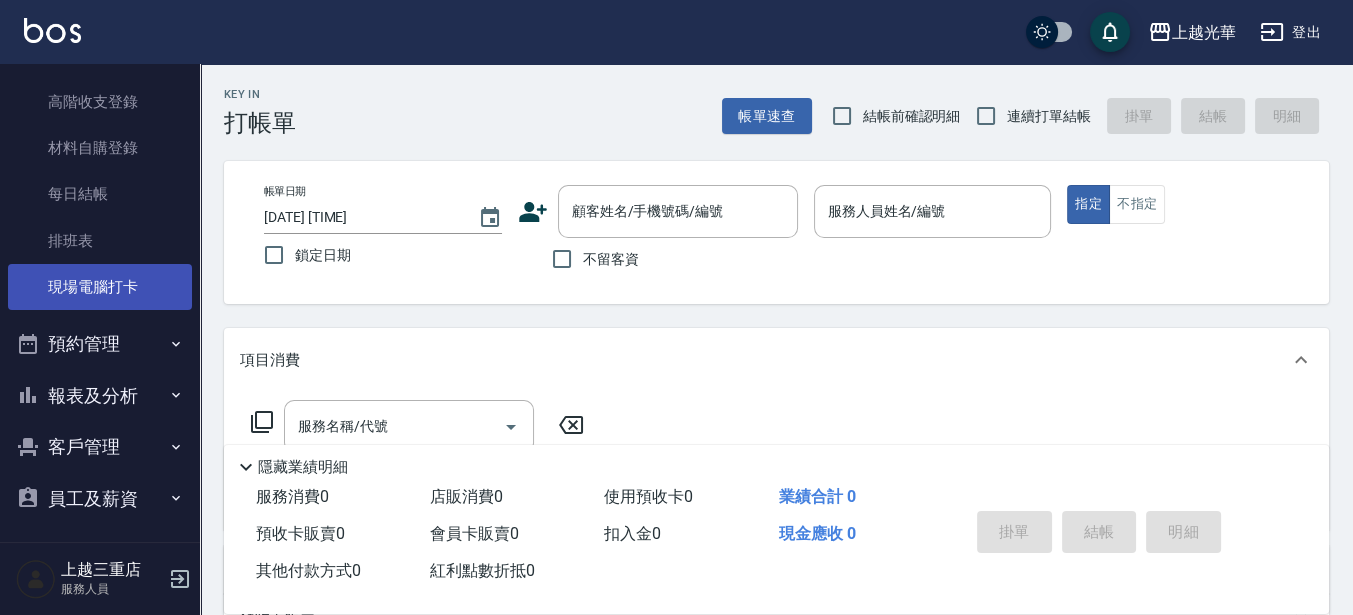 scroll, scrollTop: 289, scrollLeft: 0, axis: vertical 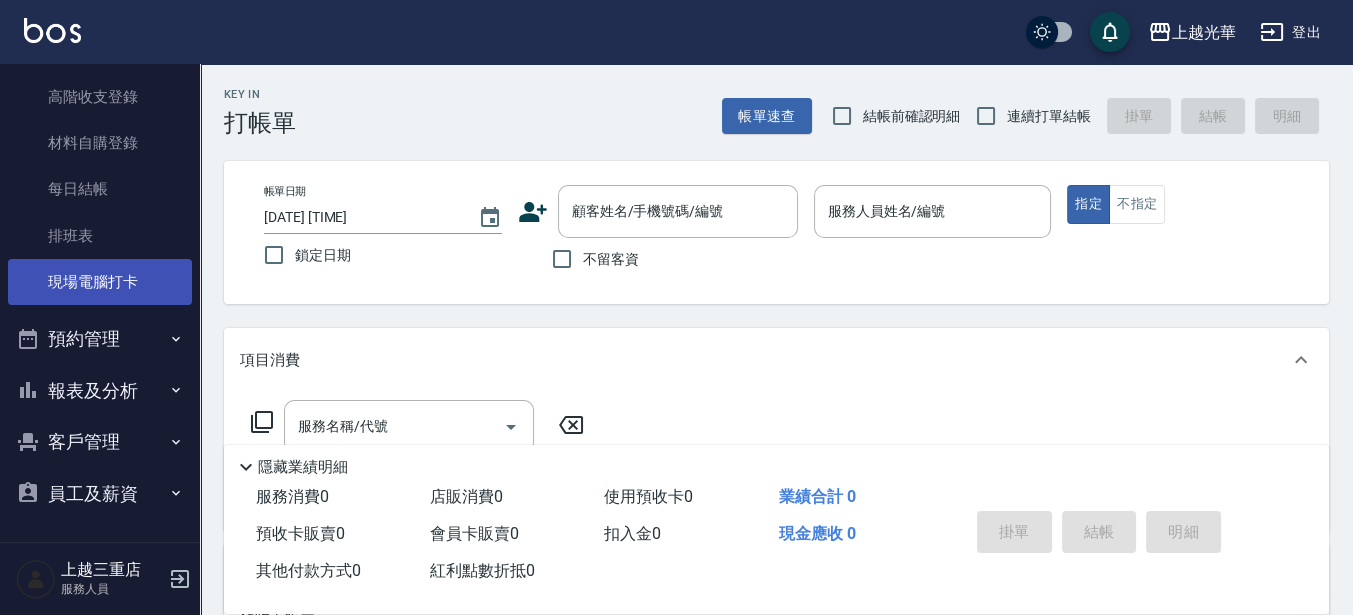 click on "現場電腦打卡" at bounding box center [100, 282] 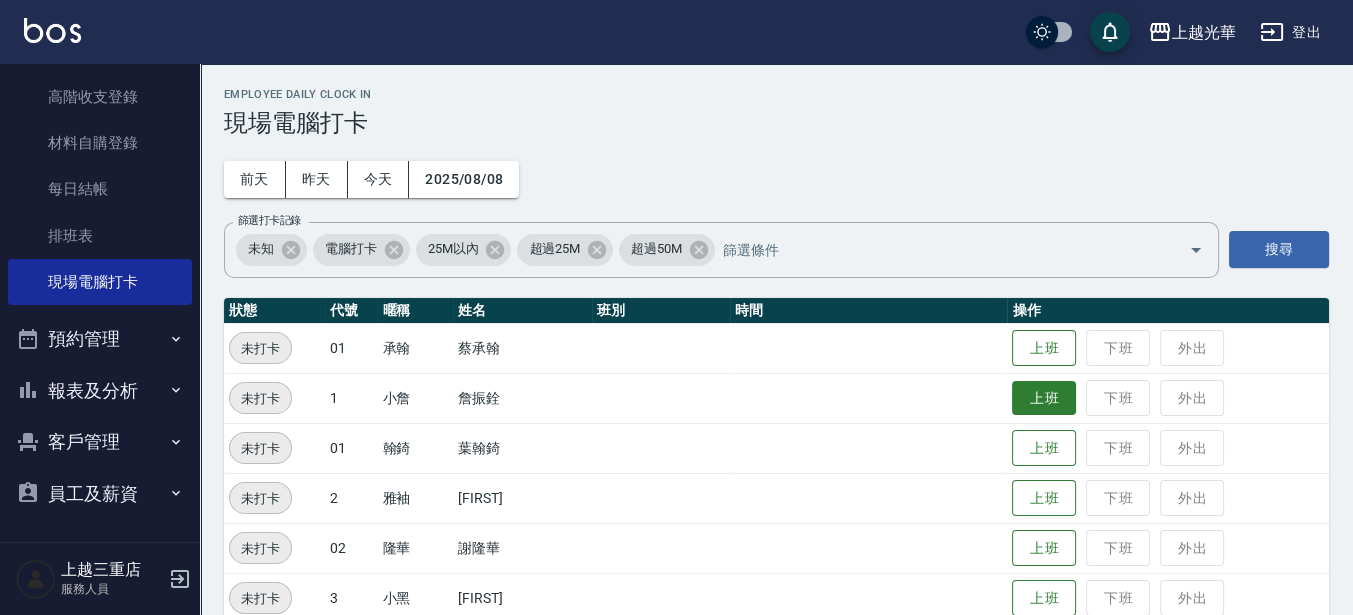 click on "上班" at bounding box center (1044, 398) 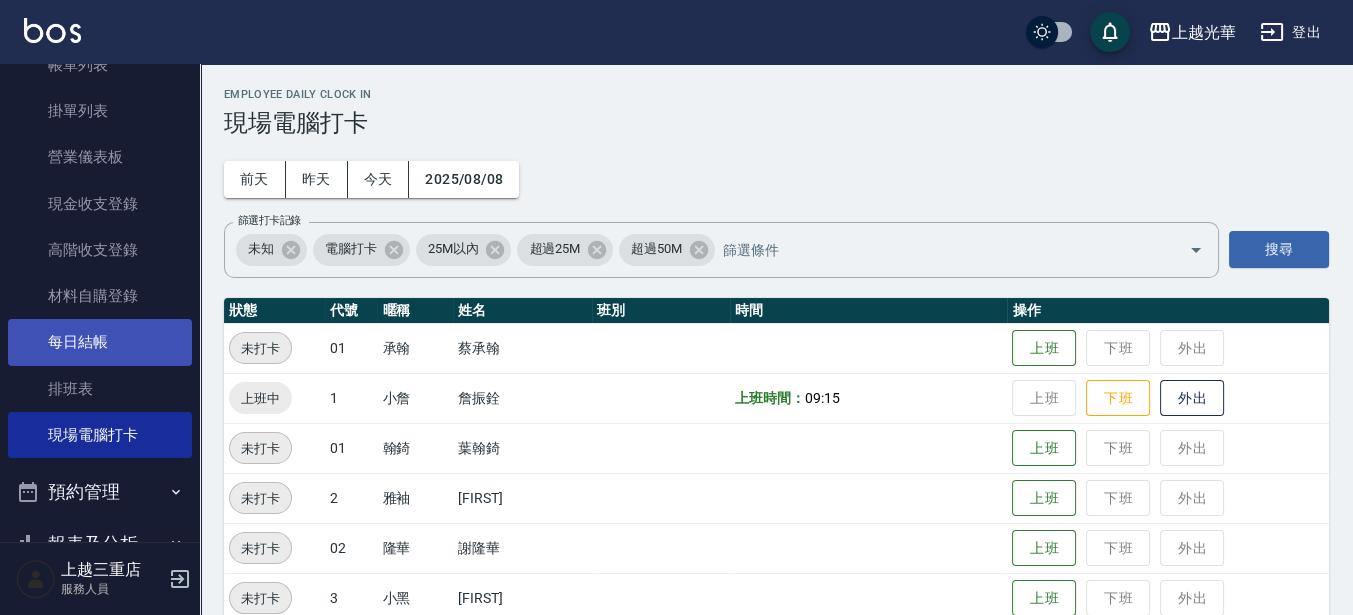 scroll, scrollTop: 39, scrollLeft: 0, axis: vertical 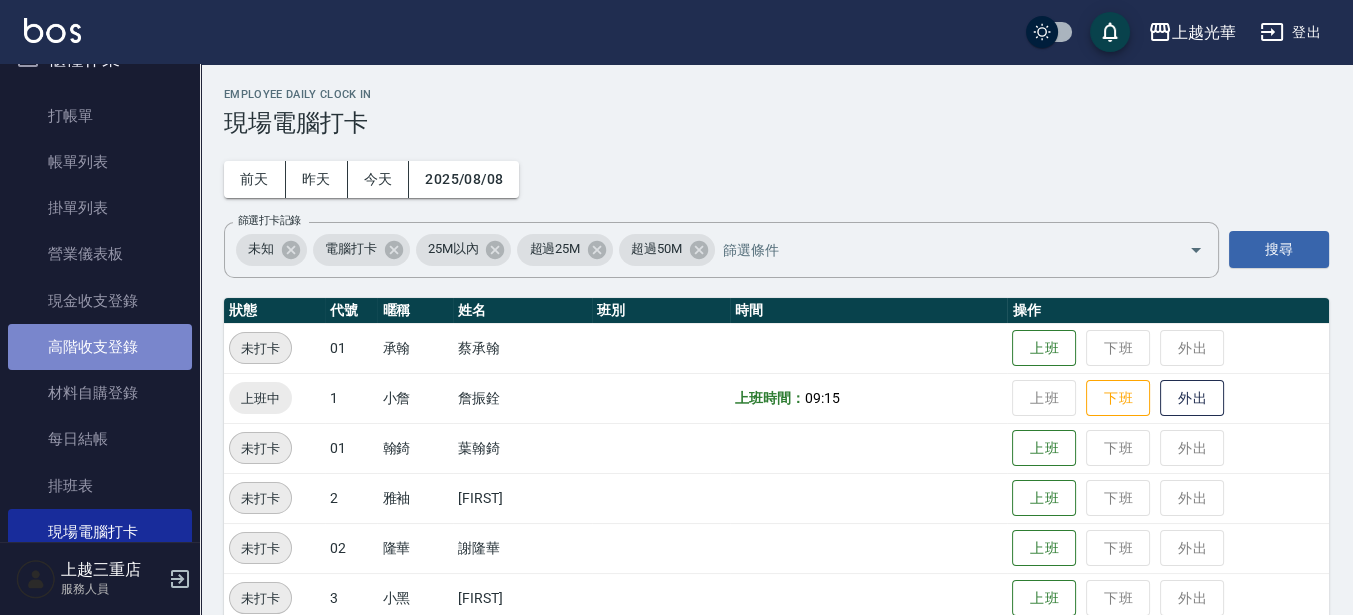 click on "高階收支登錄" at bounding box center [100, 347] 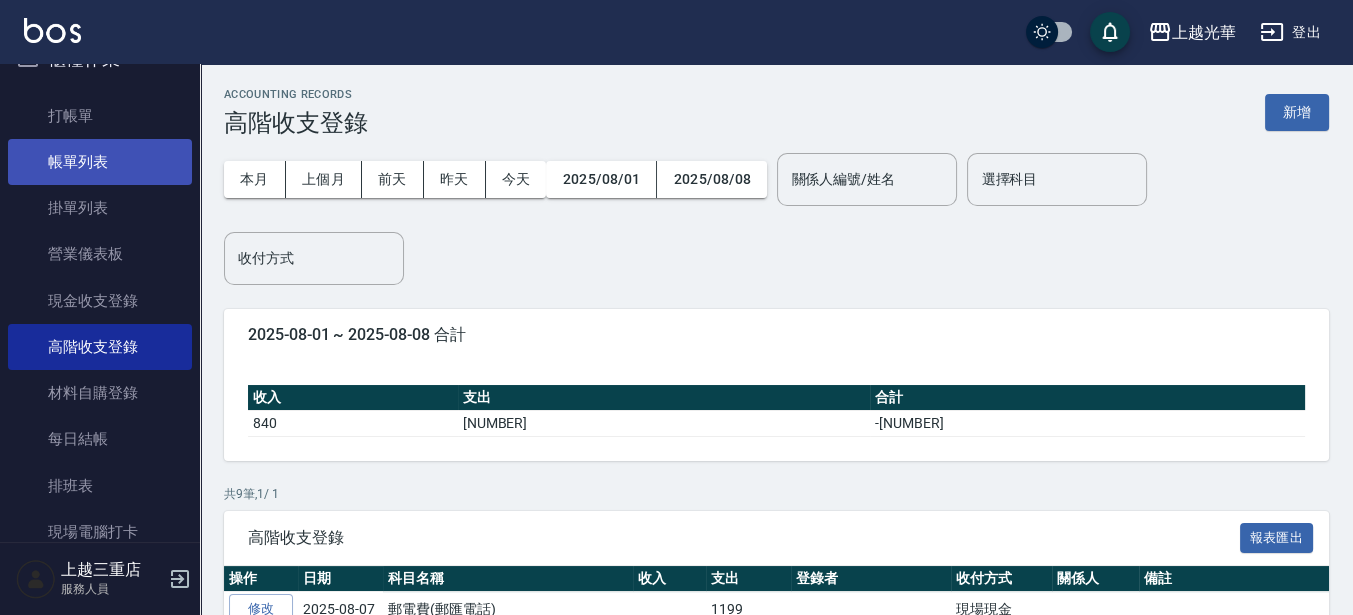 click on "帳單列表" at bounding box center [100, 162] 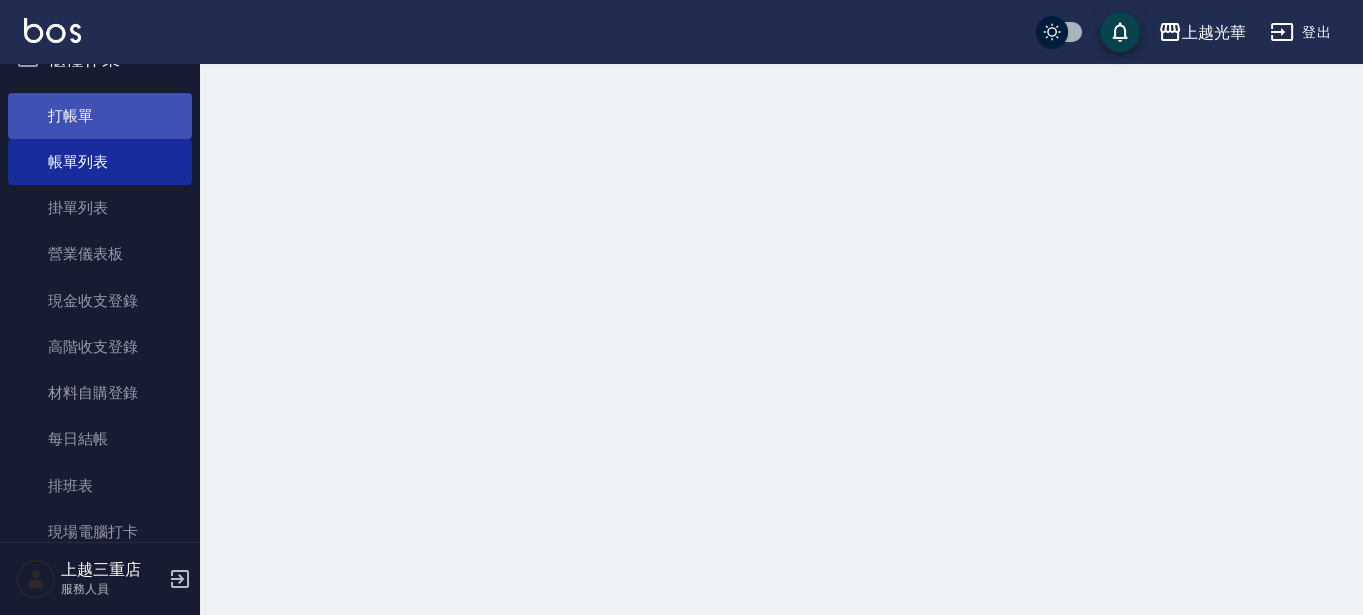 click on "打帳單" at bounding box center (100, 116) 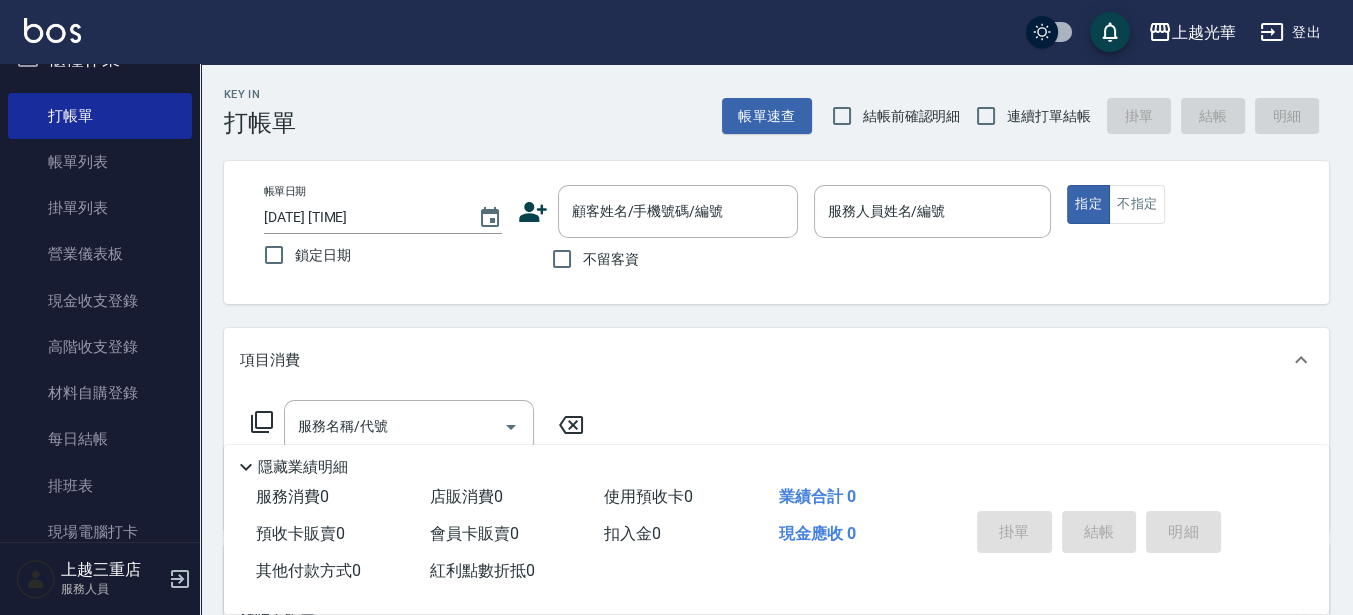 click on "不留客資" at bounding box center [590, 259] 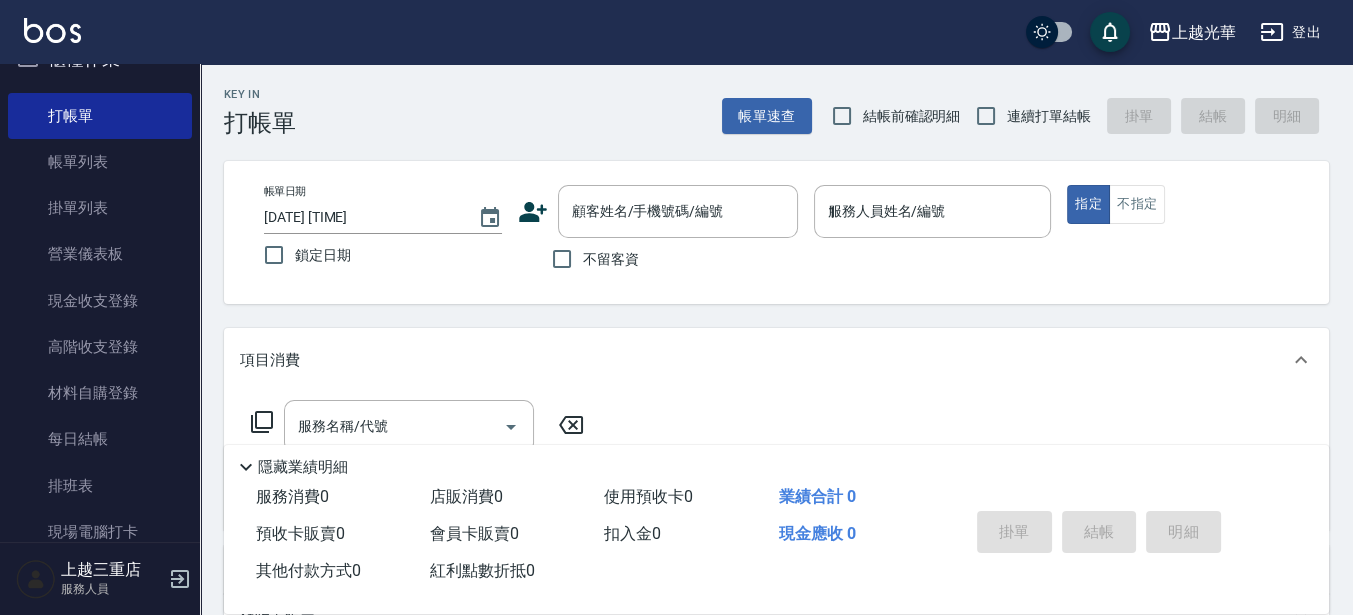 type on "1" 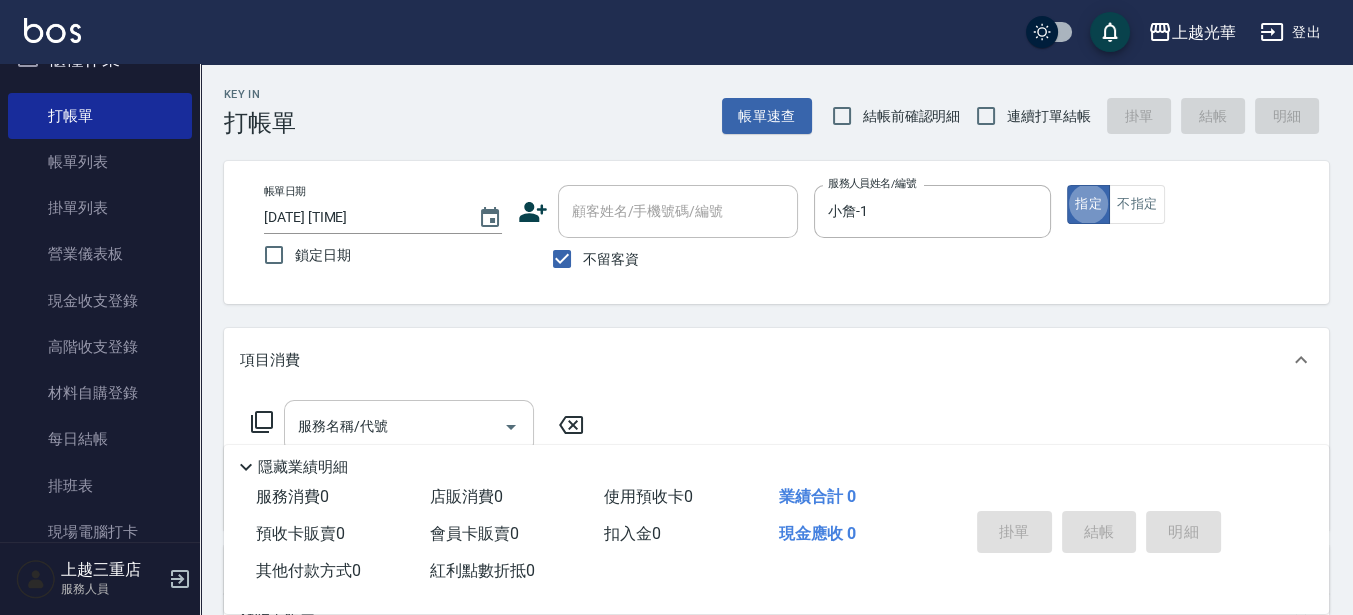 click on "服務名稱/代號" at bounding box center [394, 426] 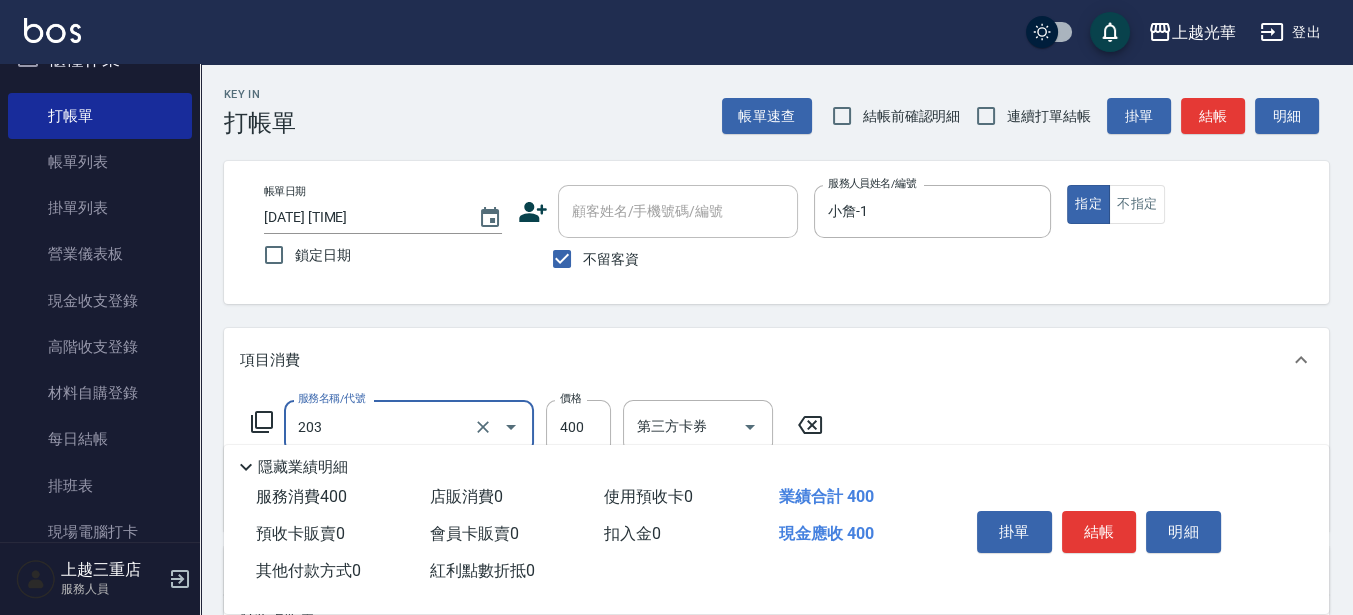 type on "指定單剪(203)" 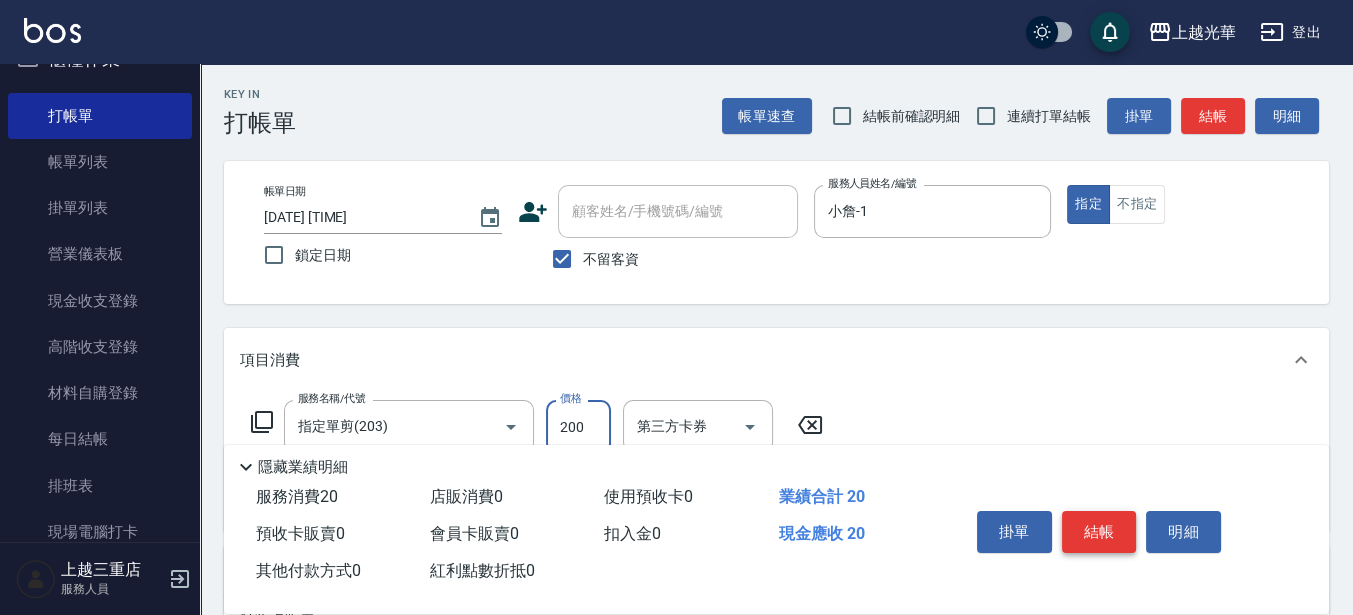 type on "200" 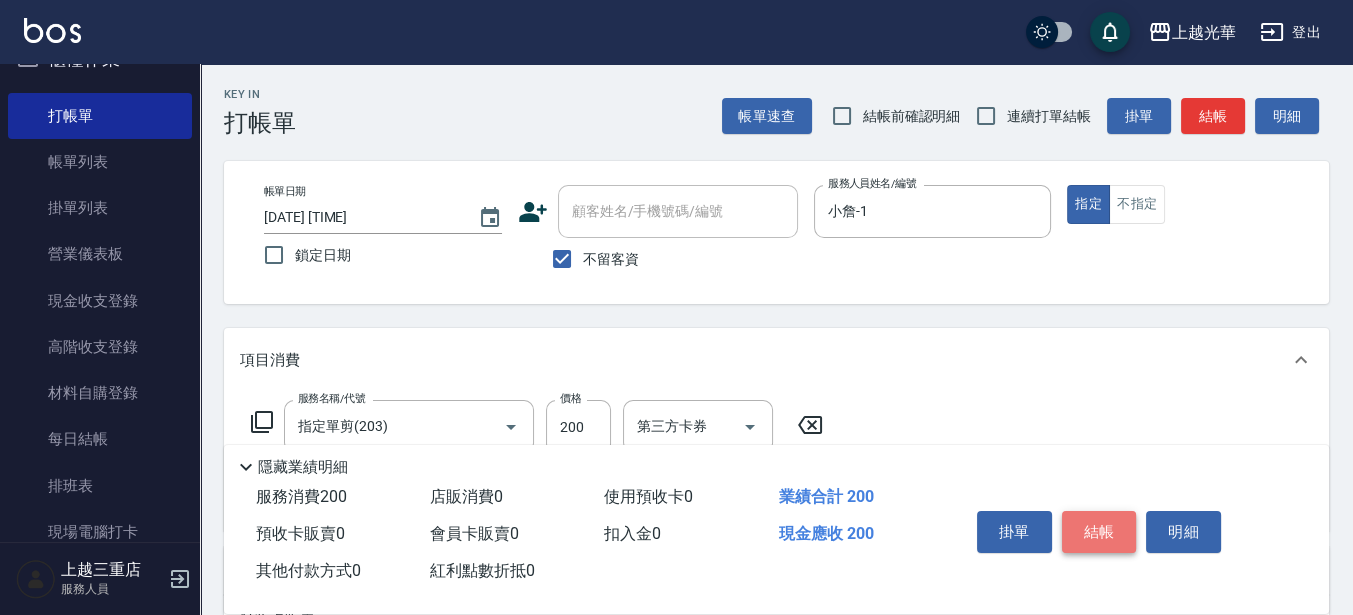 click on "結帳" at bounding box center (1099, 532) 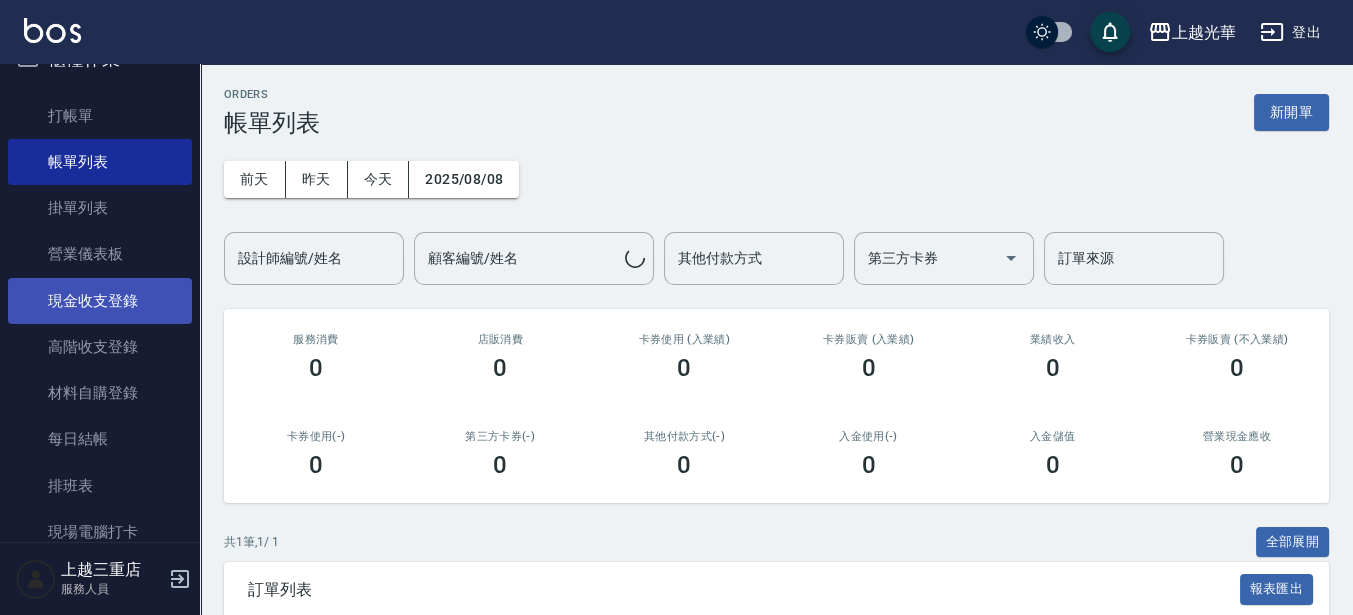click on "現金收支登錄" at bounding box center (100, 301) 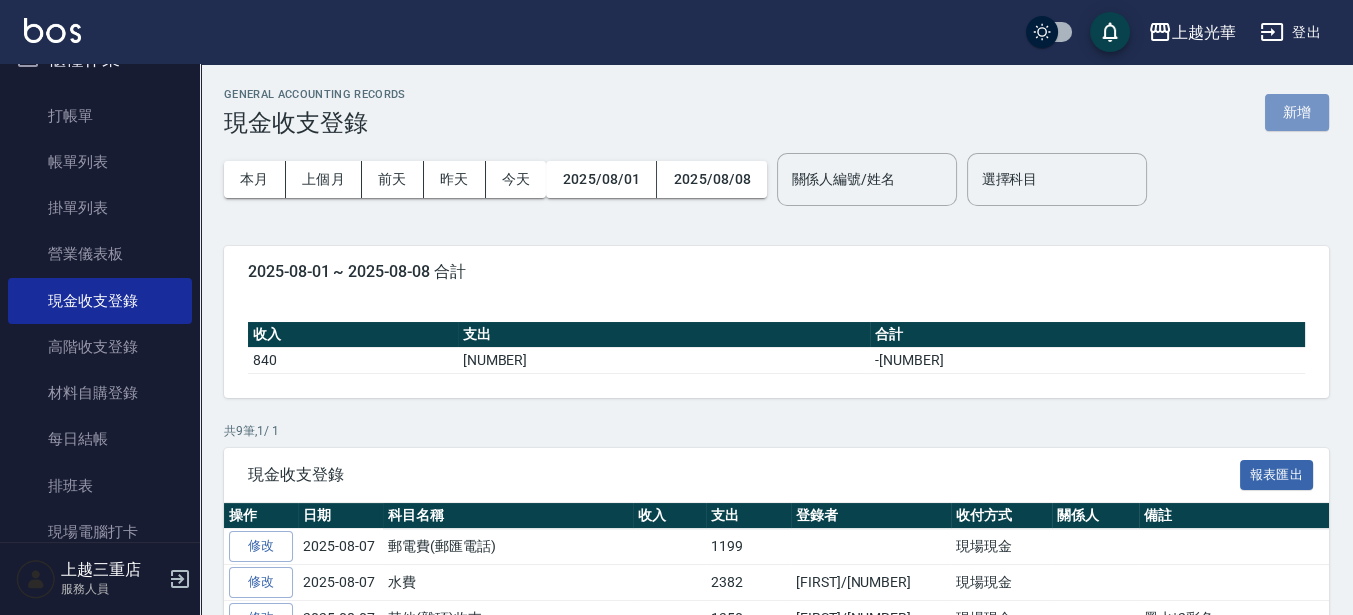 drag, startPoint x: 1271, startPoint y: 111, endPoint x: 1254, endPoint y: 114, distance: 17.262676 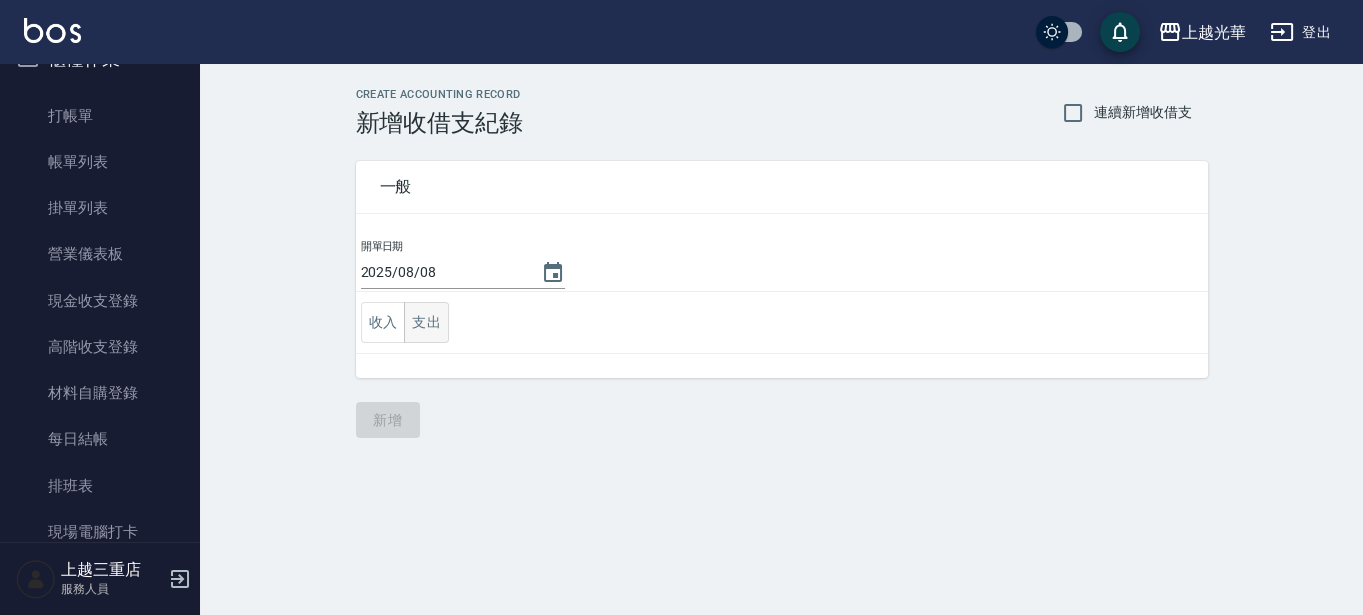 click on "支出" at bounding box center [426, 322] 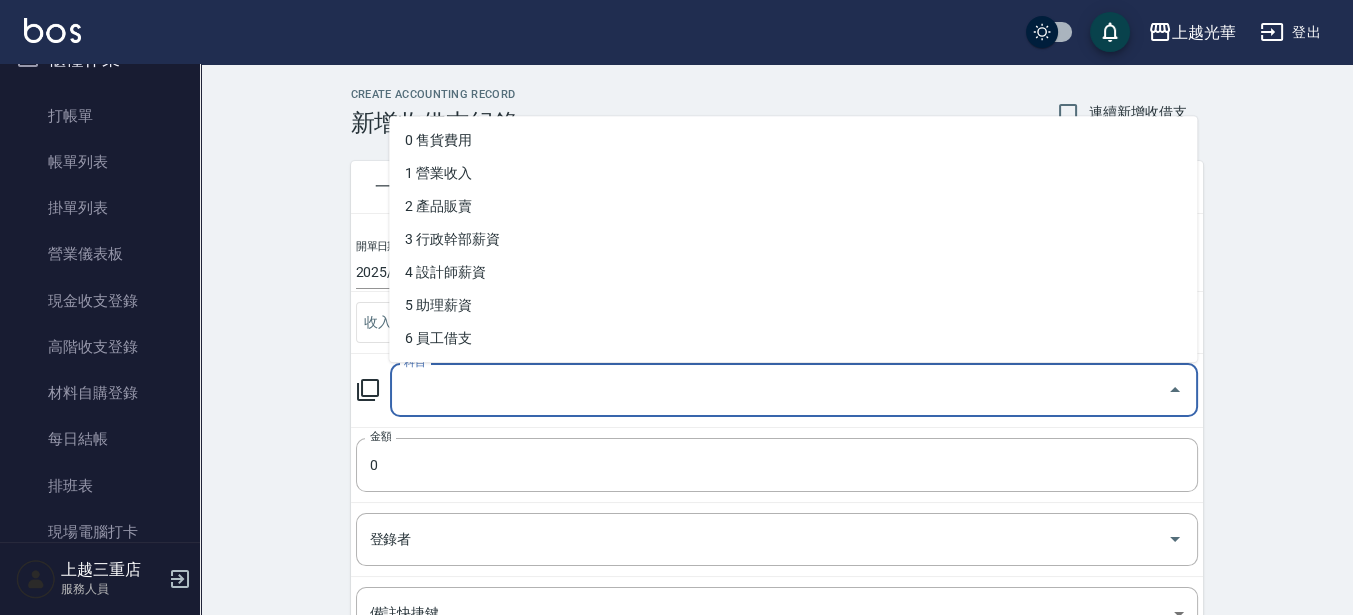 click on "科目" at bounding box center (779, 390) 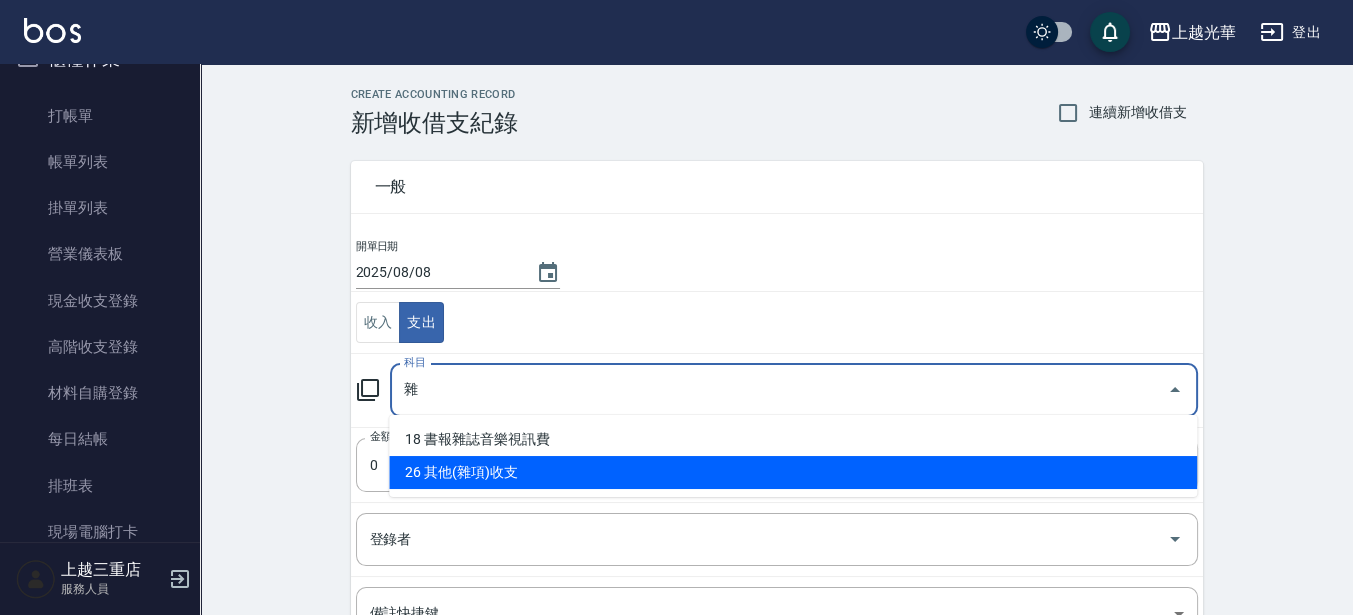 click on "26 其他(雜項)收支" at bounding box center [793, 472] 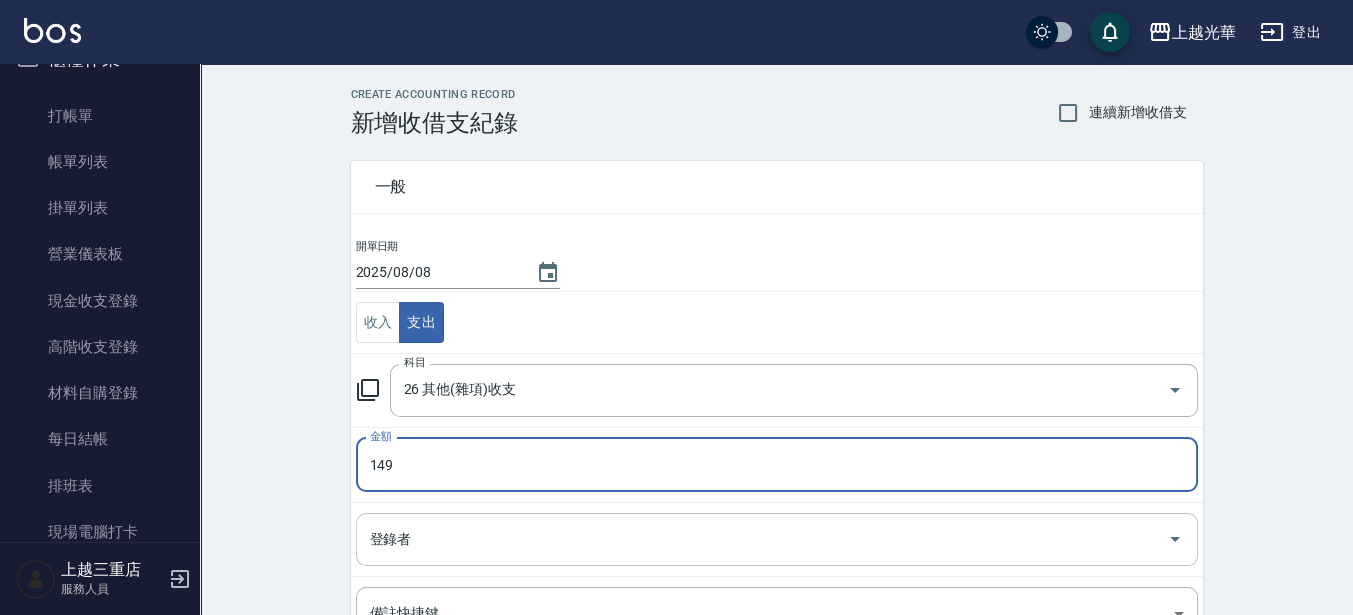 type on "149" 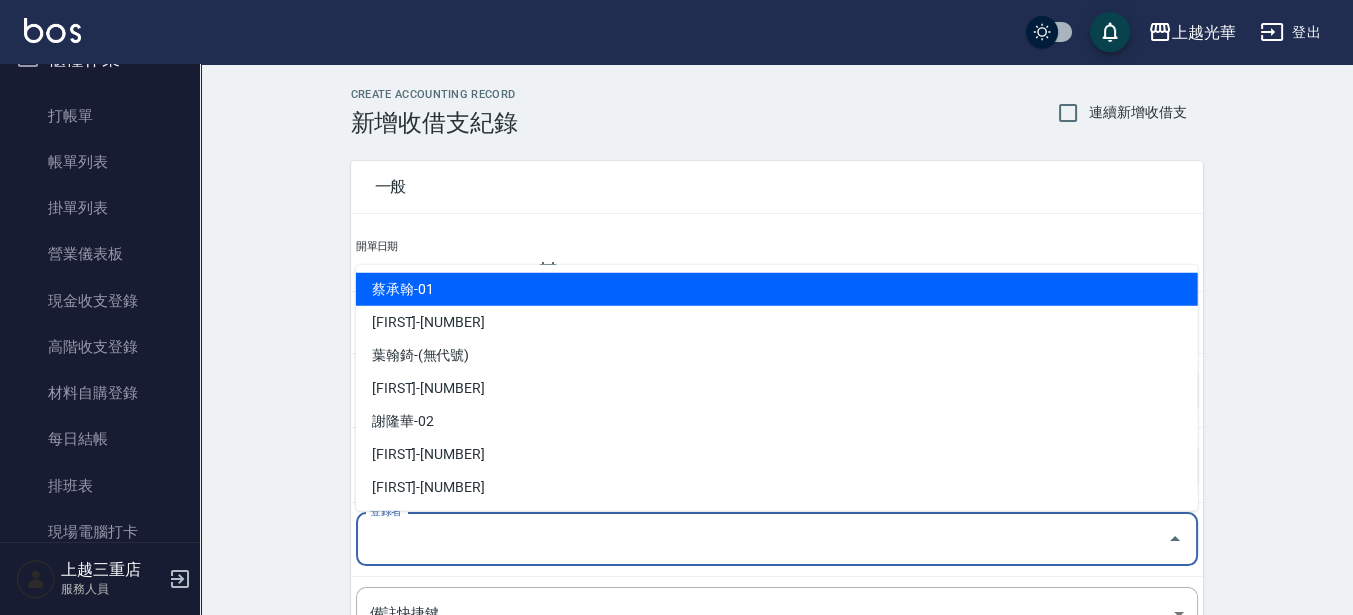 click on "登錄者" at bounding box center [762, 539] 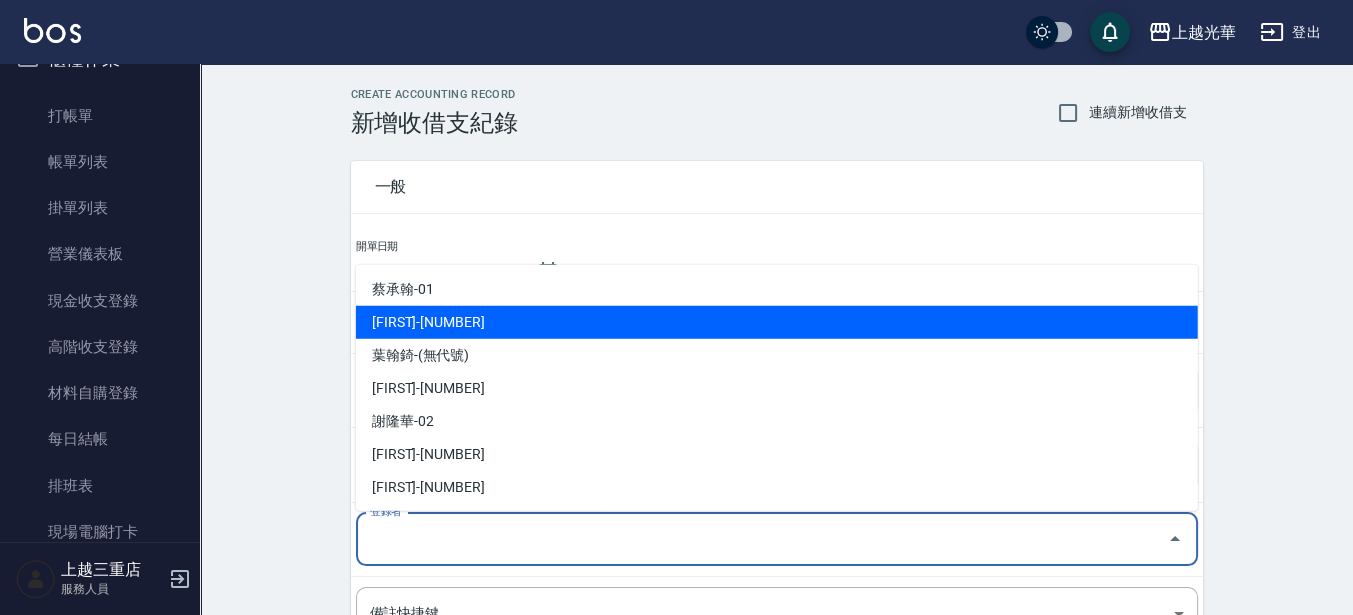 click on "[FIRST]-[NUMBER]" at bounding box center [777, 322] 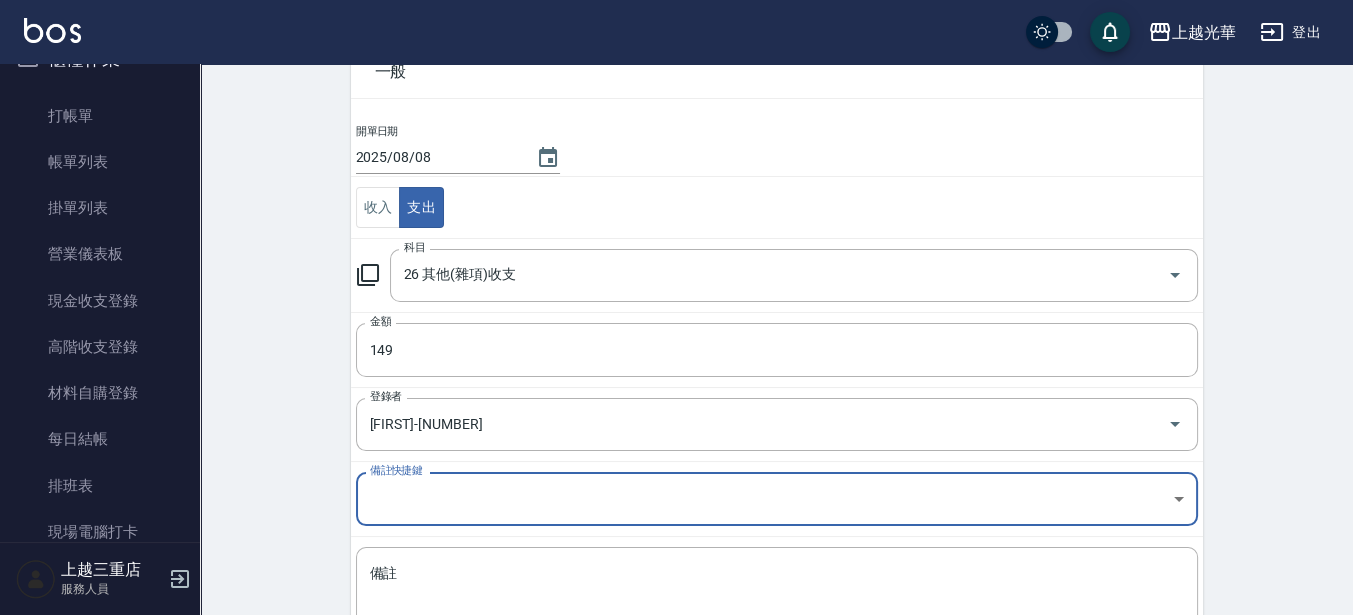 scroll, scrollTop: 125, scrollLeft: 0, axis: vertical 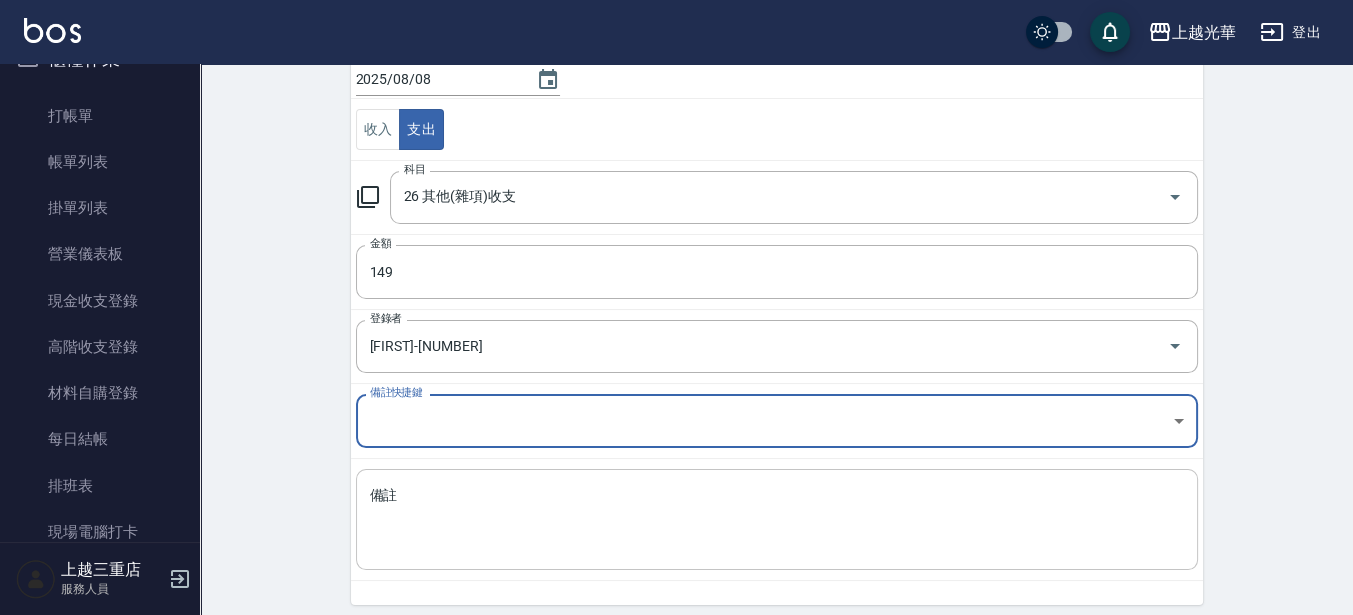 click on "備註" at bounding box center [777, 520] 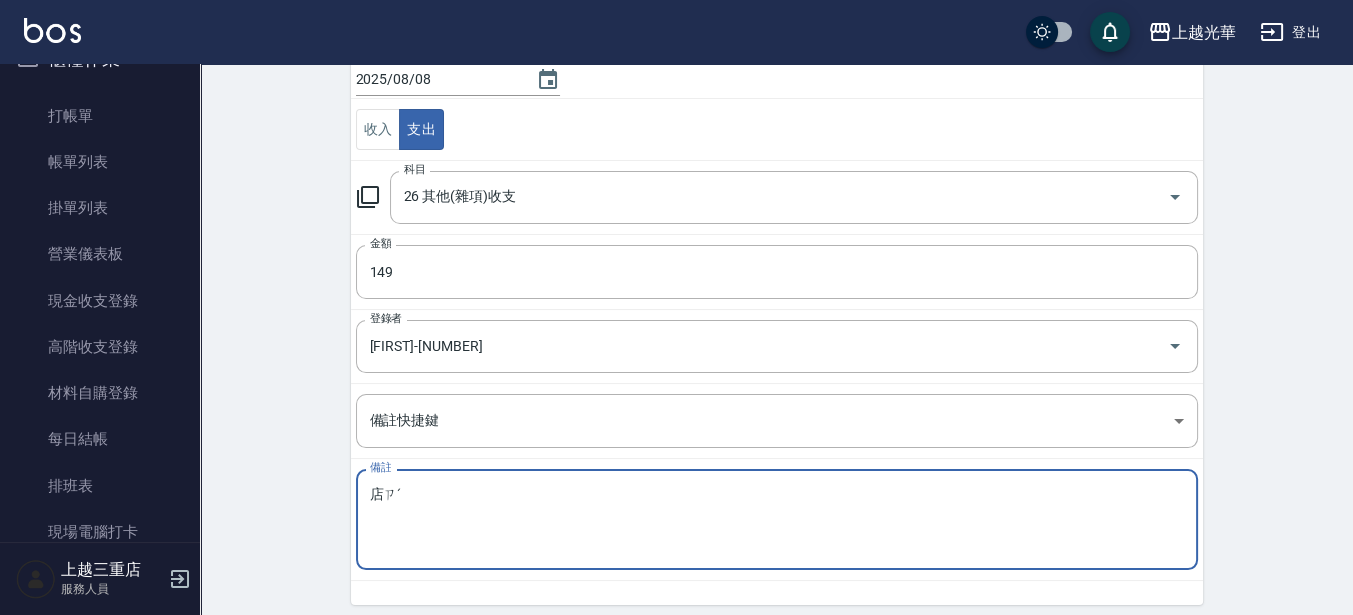type on "店" 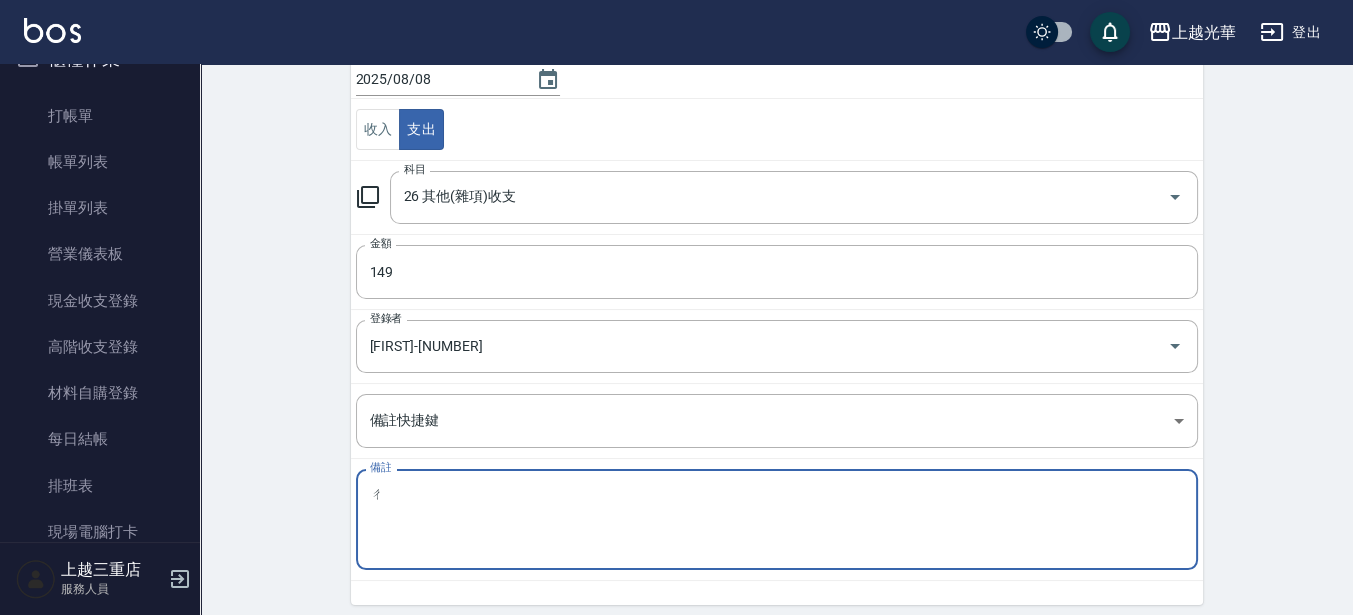 type on "持" 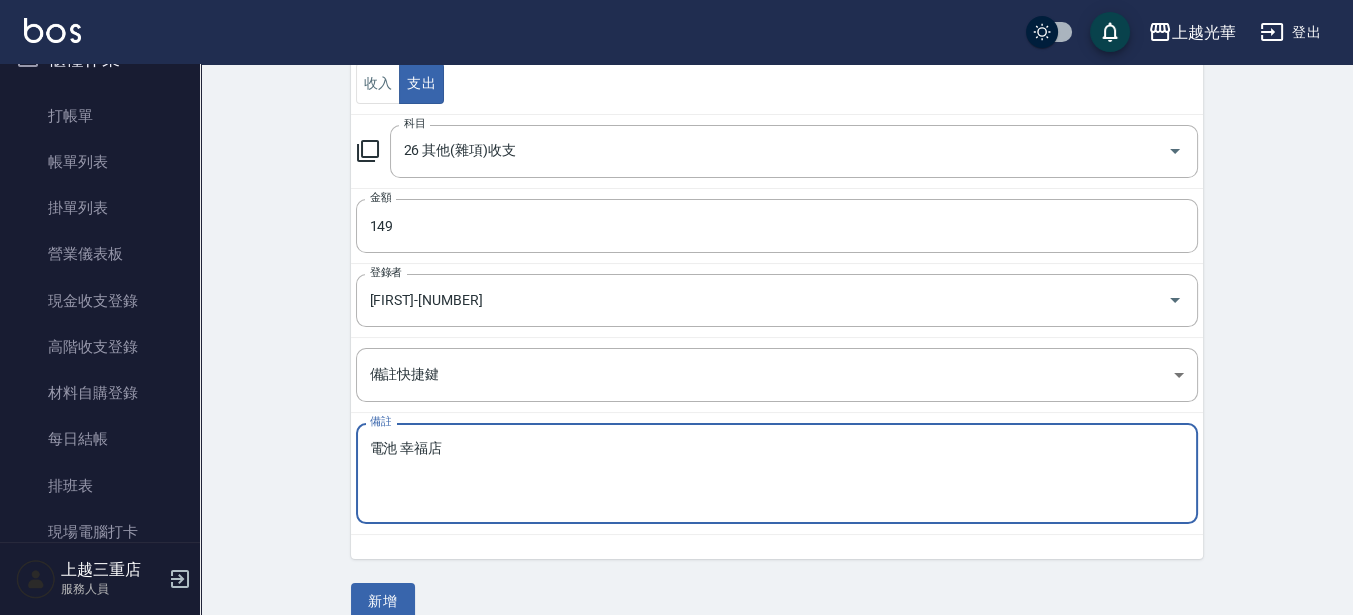 scroll, scrollTop: 264, scrollLeft: 0, axis: vertical 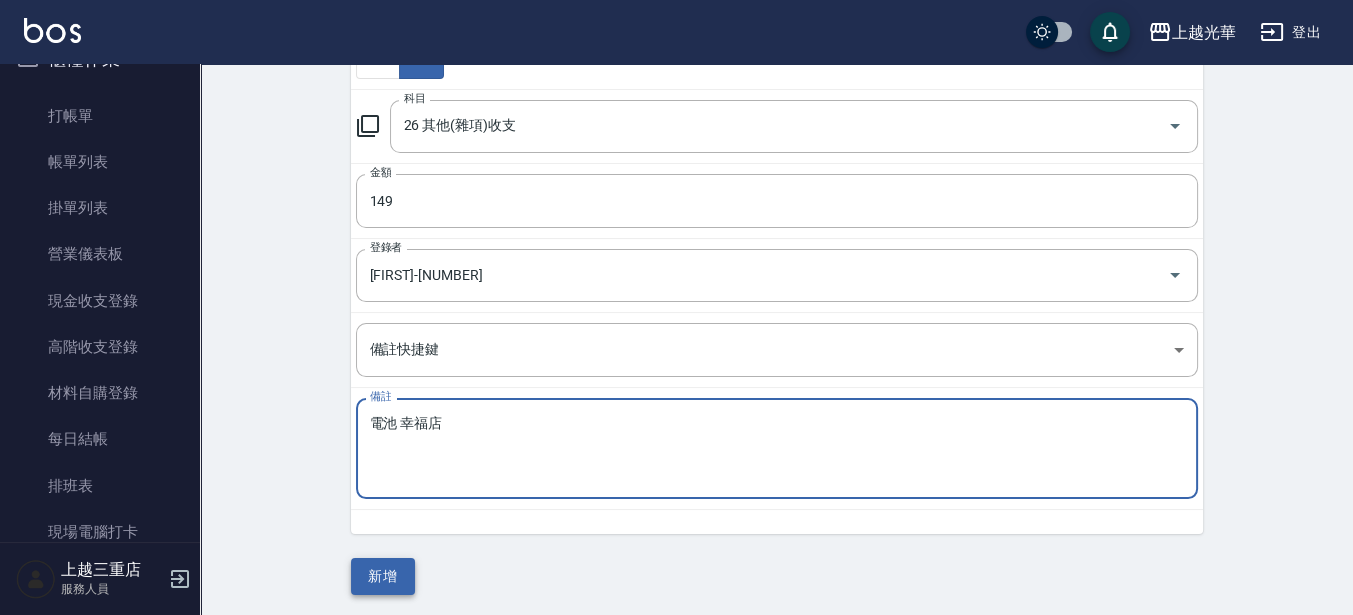type on "電池 幸福店" 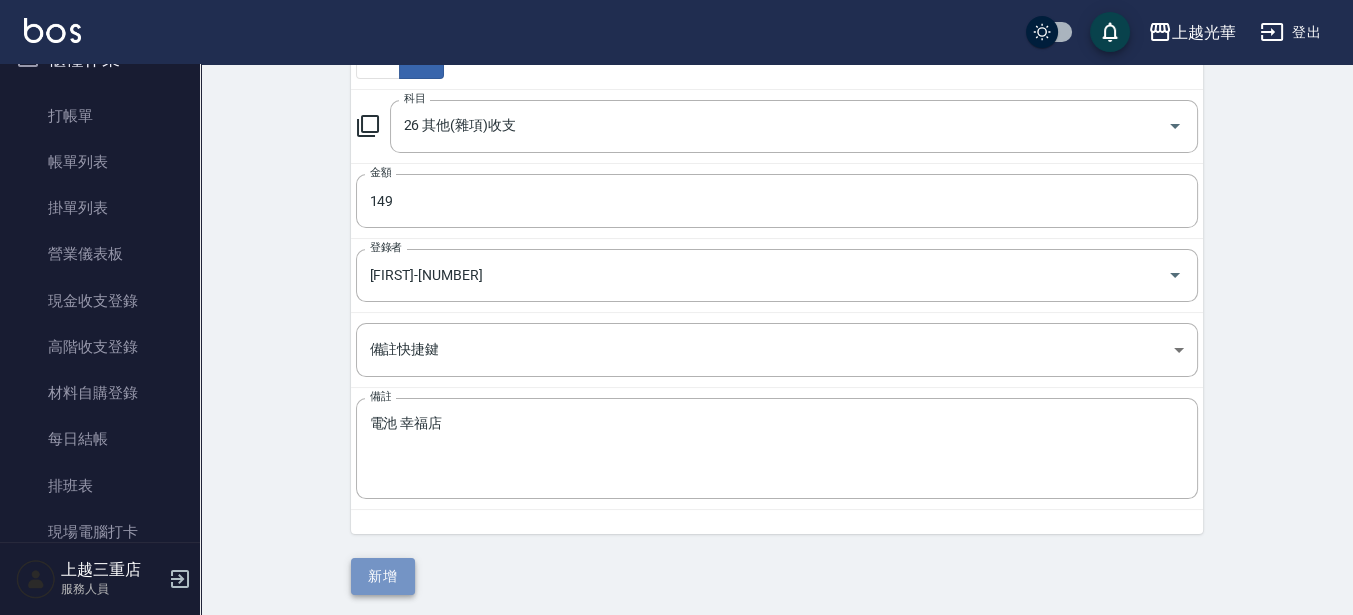 click on "新增" at bounding box center (383, 576) 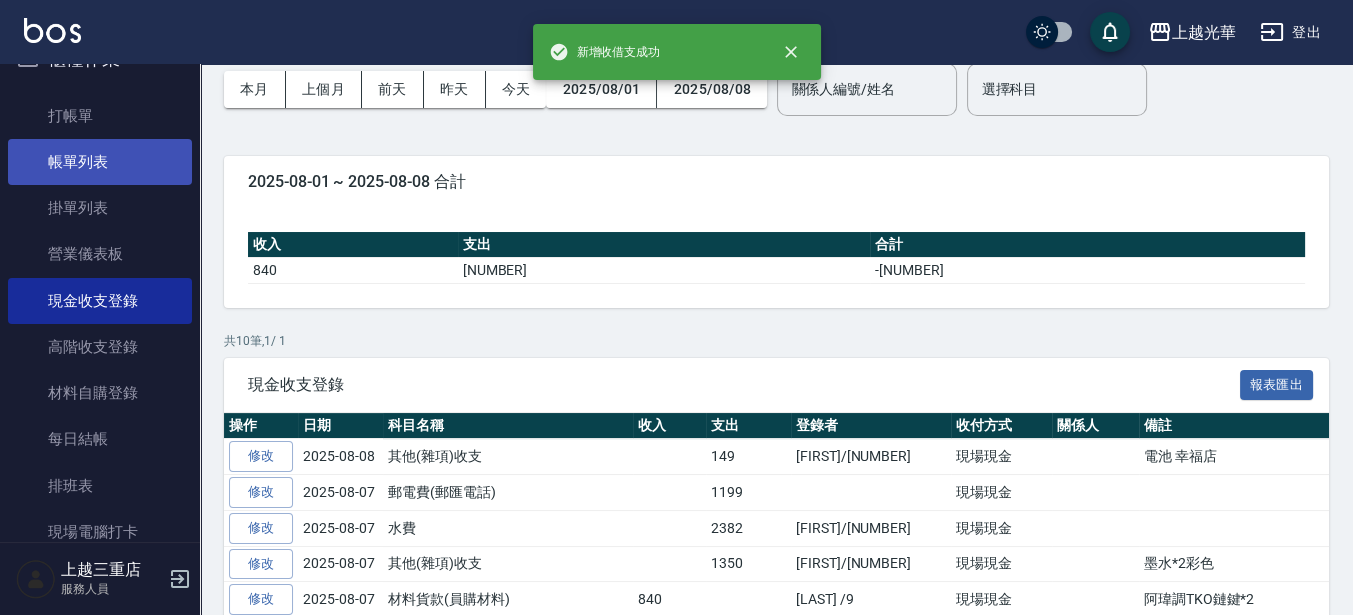 scroll, scrollTop: 125, scrollLeft: 0, axis: vertical 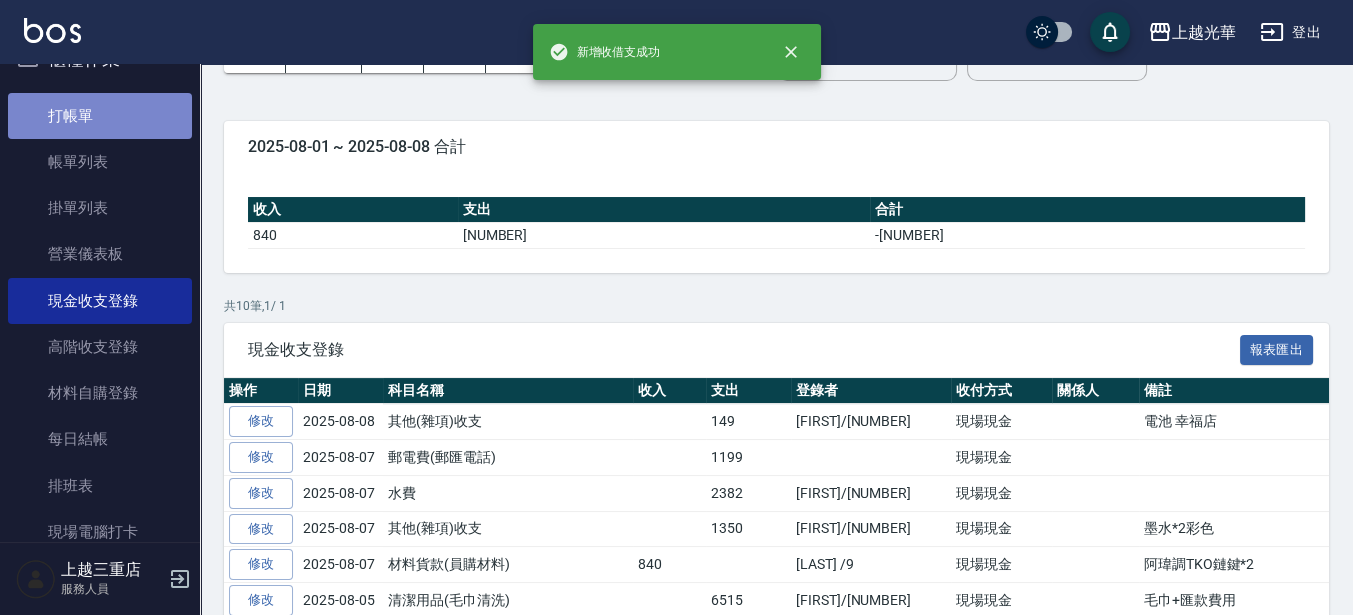 click on "打帳單" at bounding box center [100, 116] 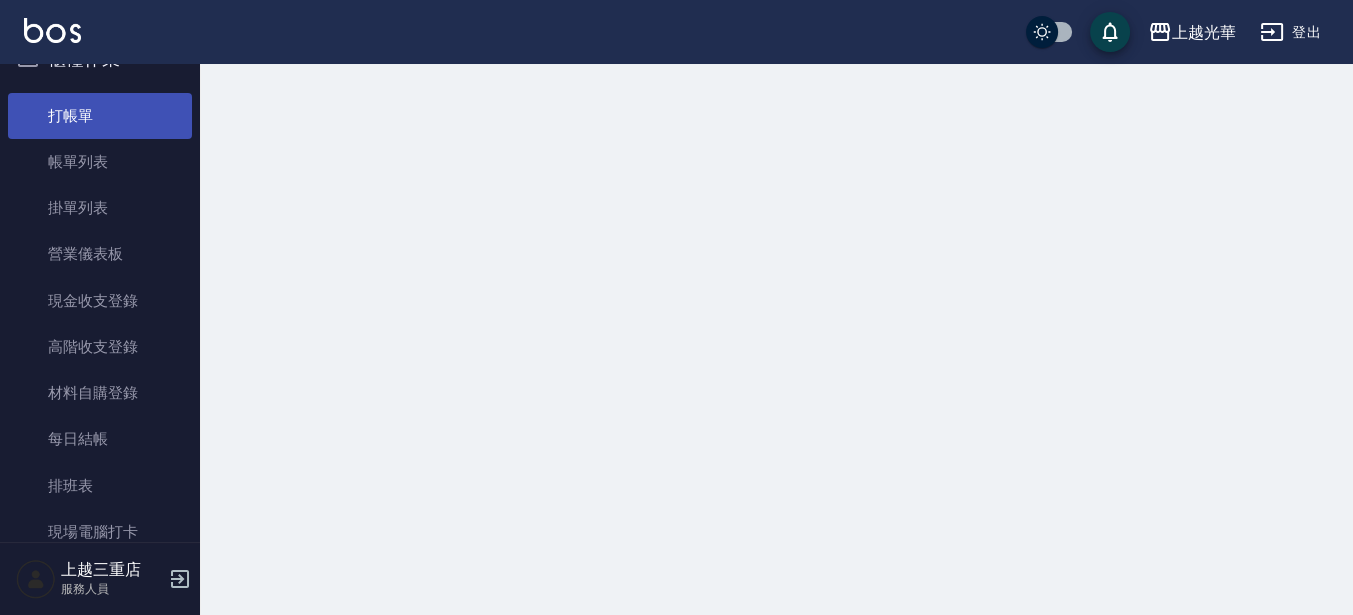 scroll, scrollTop: 0, scrollLeft: 0, axis: both 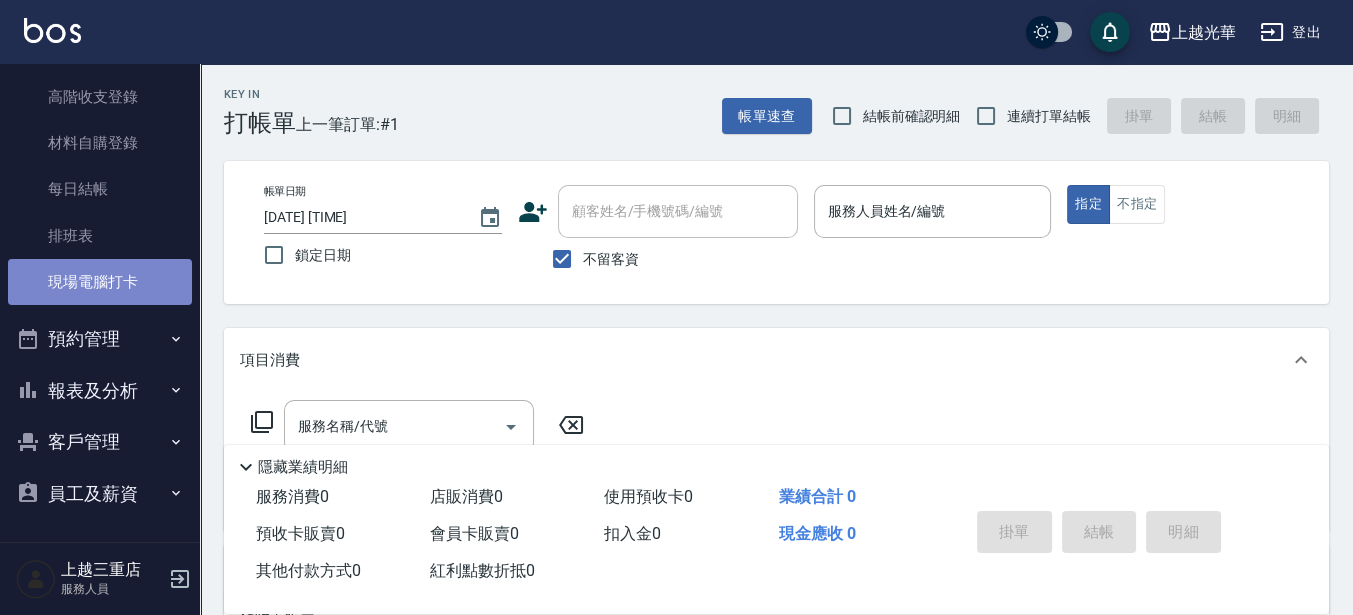 click on "現場電腦打卡" at bounding box center [100, 282] 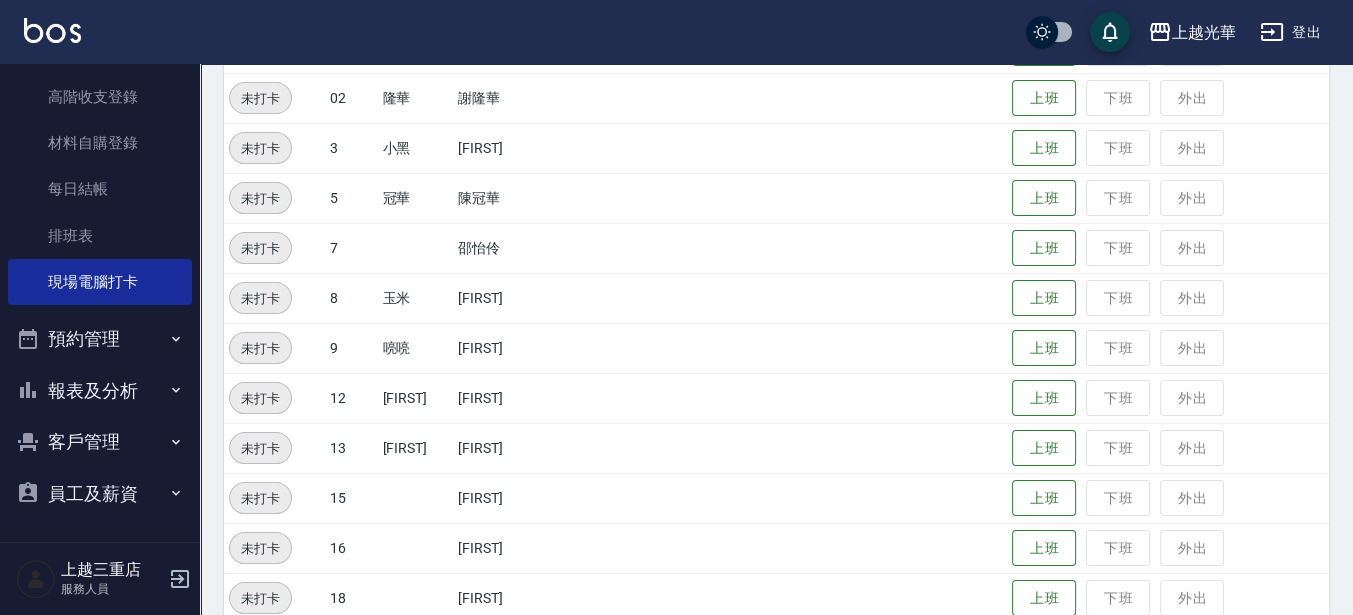 scroll, scrollTop: 582, scrollLeft: 0, axis: vertical 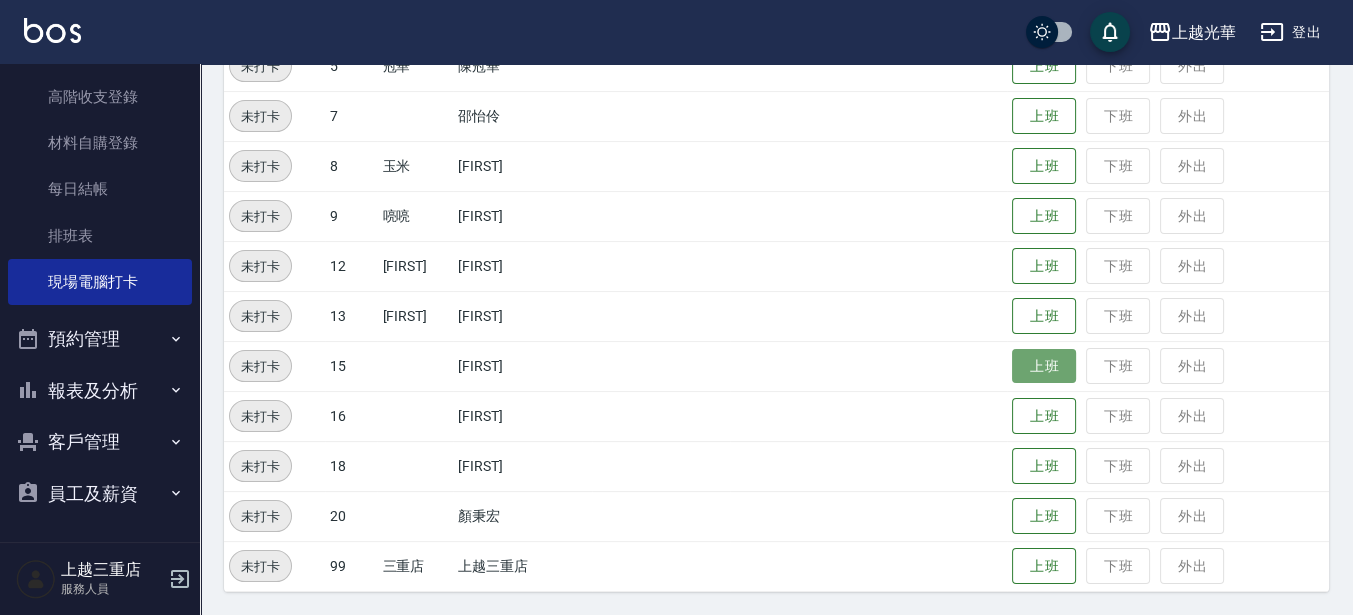 click on "上班" at bounding box center [1044, 366] 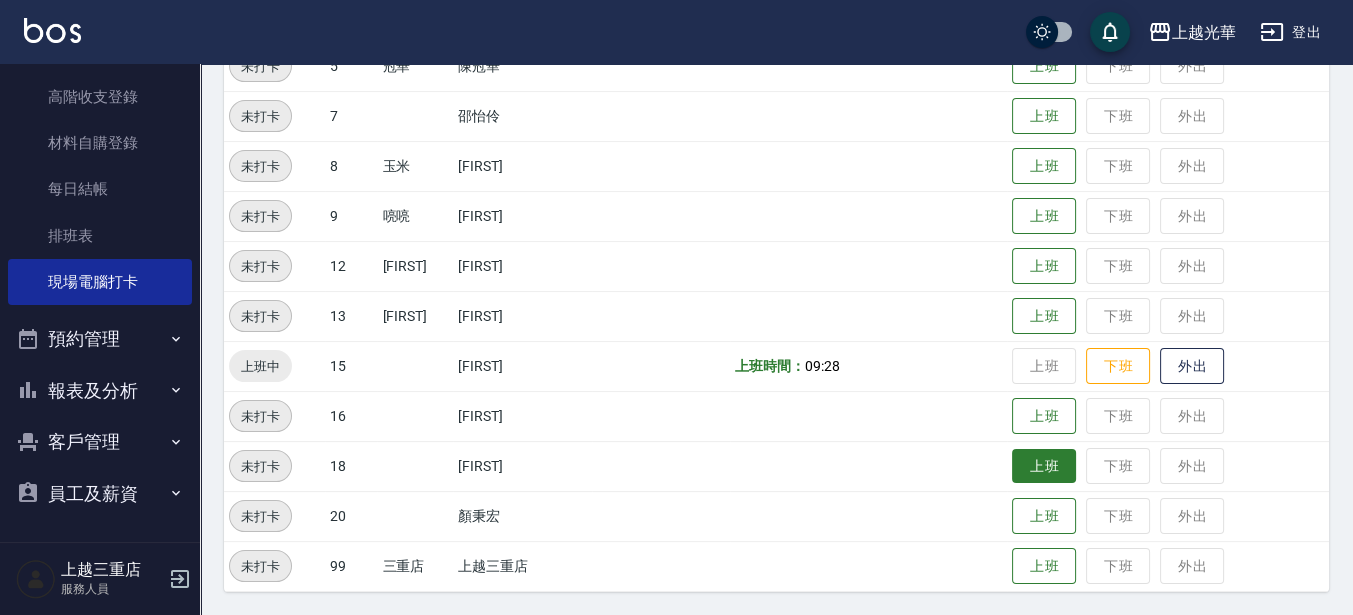 click on "上班" at bounding box center [1044, 466] 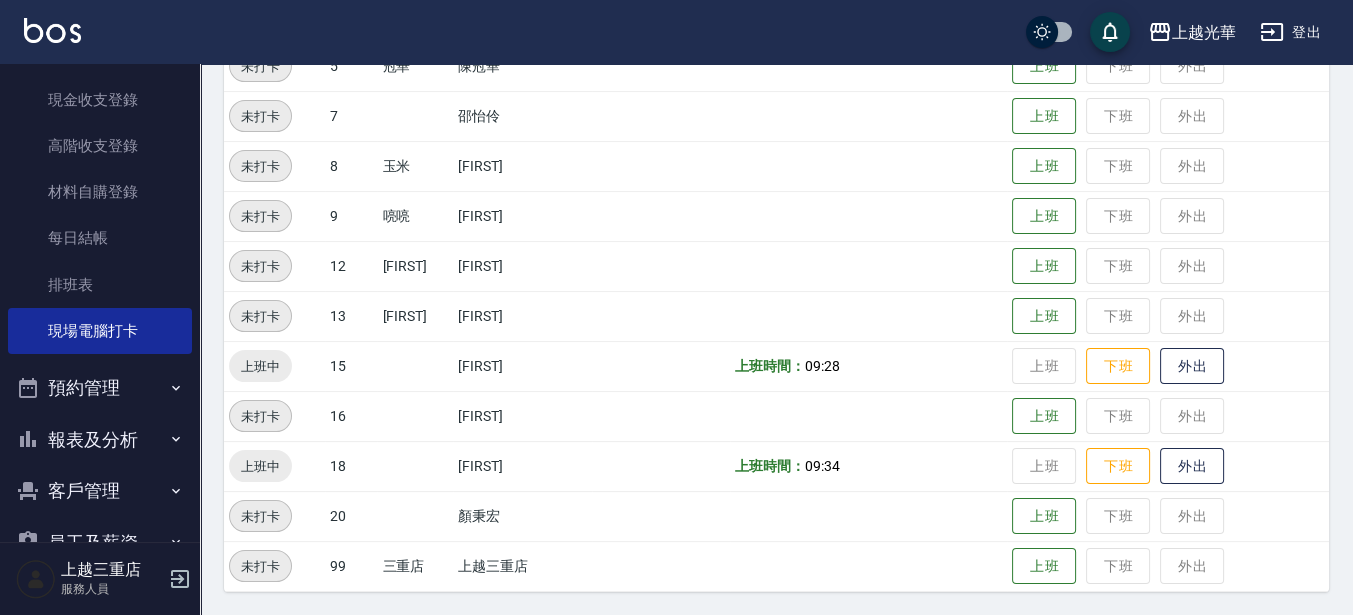 scroll, scrollTop: 289, scrollLeft: 0, axis: vertical 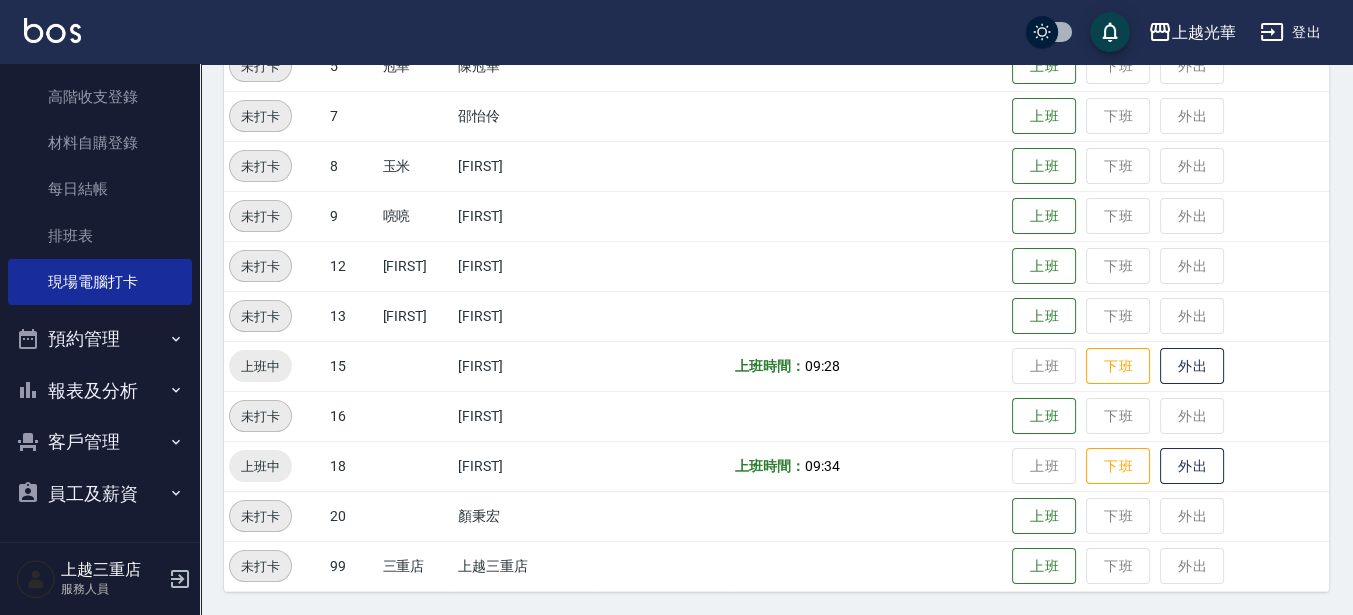 click on "報表及分析" at bounding box center [100, 391] 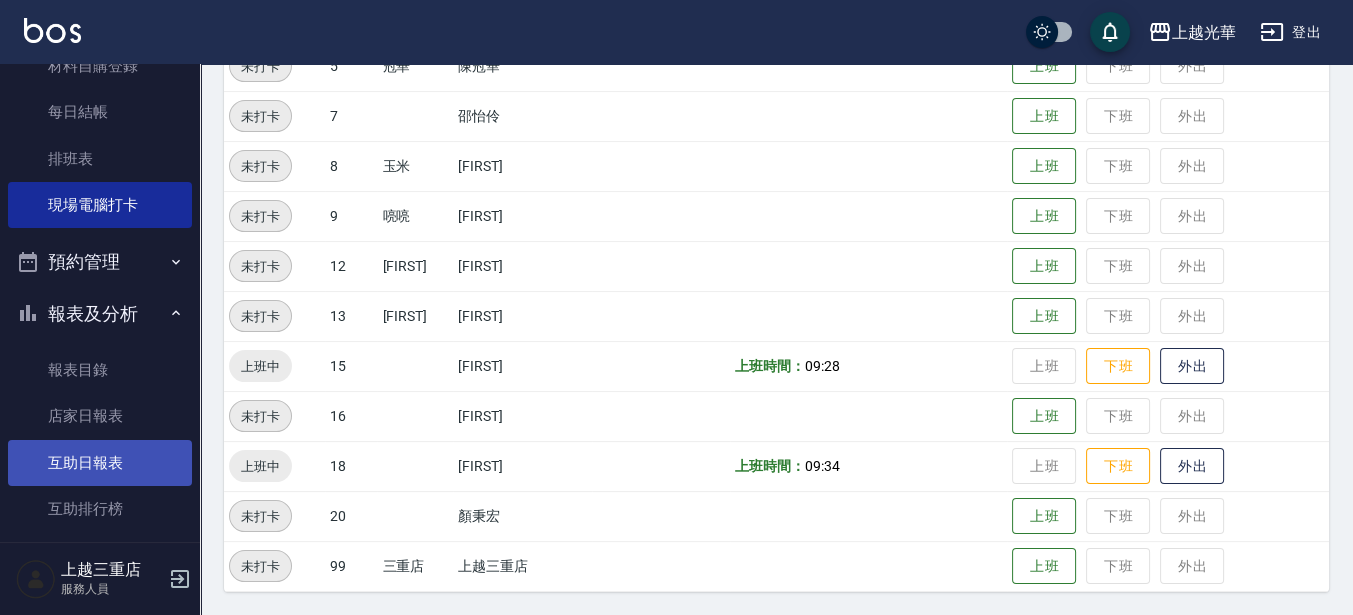 scroll, scrollTop: 414, scrollLeft: 0, axis: vertical 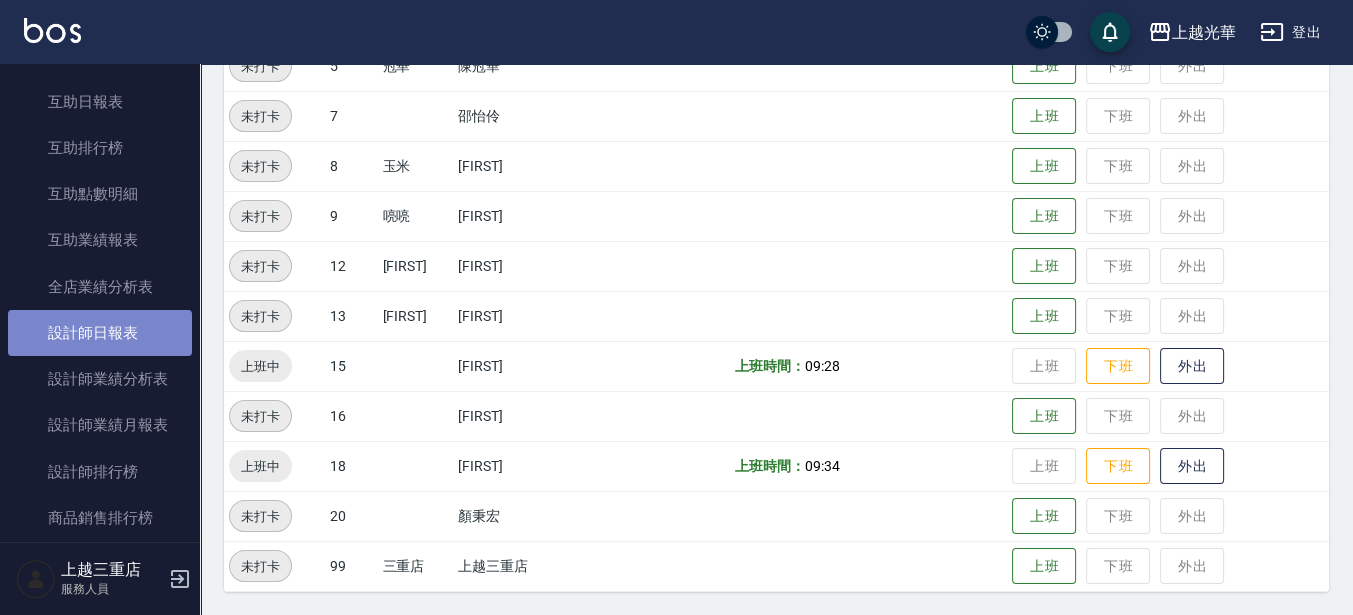 click on "設計師日報表" at bounding box center (100, 333) 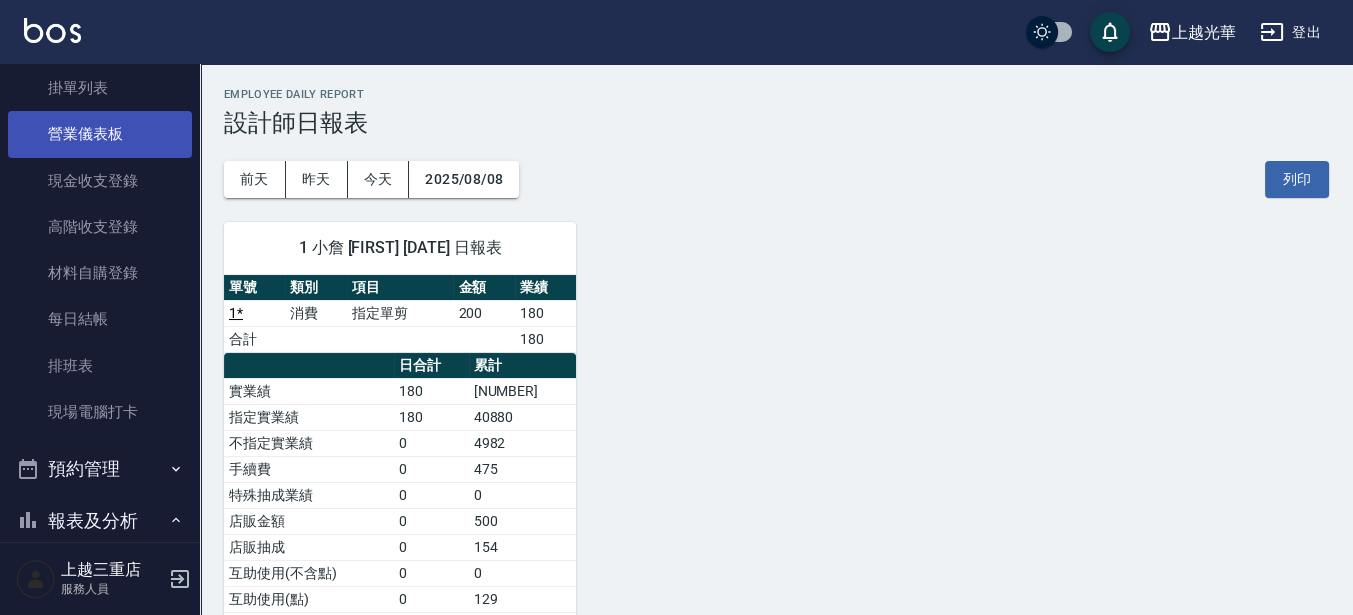 scroll, scrollTop: 125, scrollLeft: 0, axis: vertical 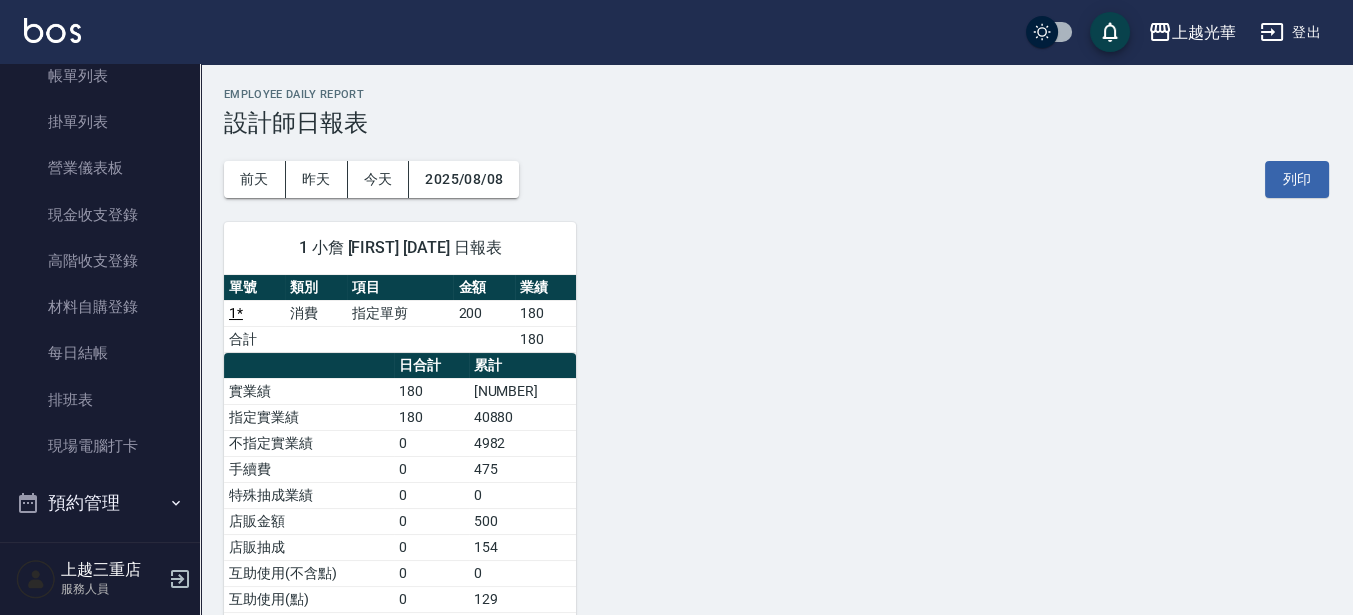 drag, startPoint x: 190, startPoint y: 131, endPoint x: 194, endPoint y: 104, distance: 27.294687 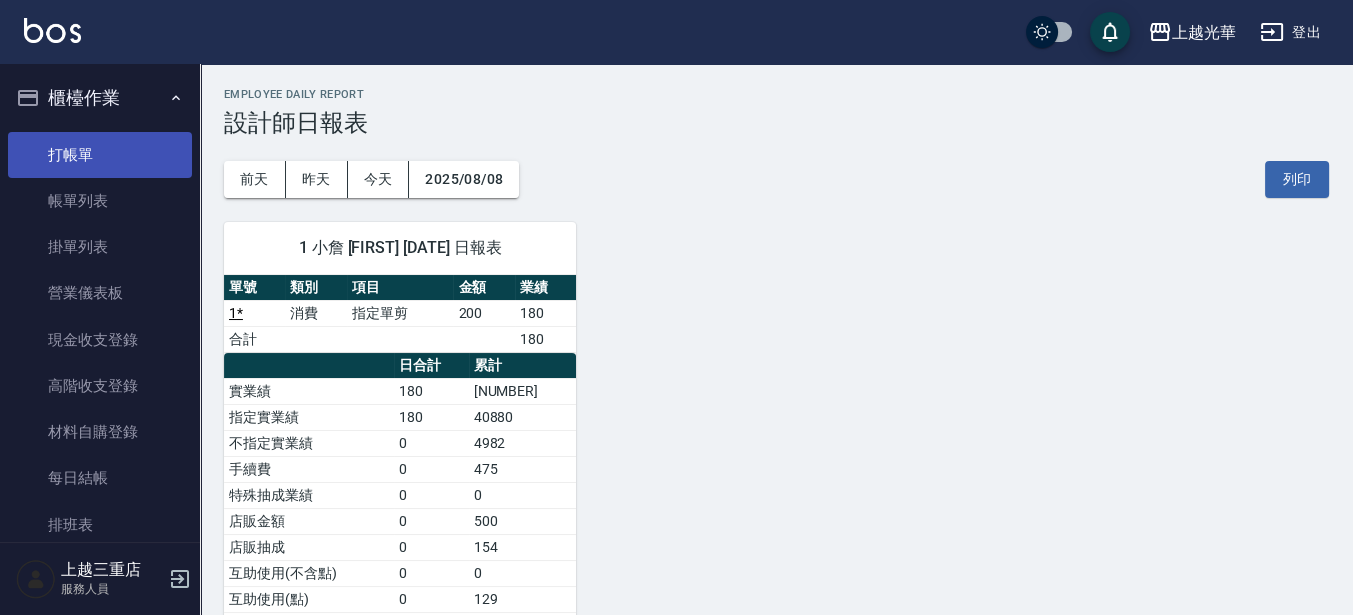click on "打帳單" at bounding box center [100, 155] 